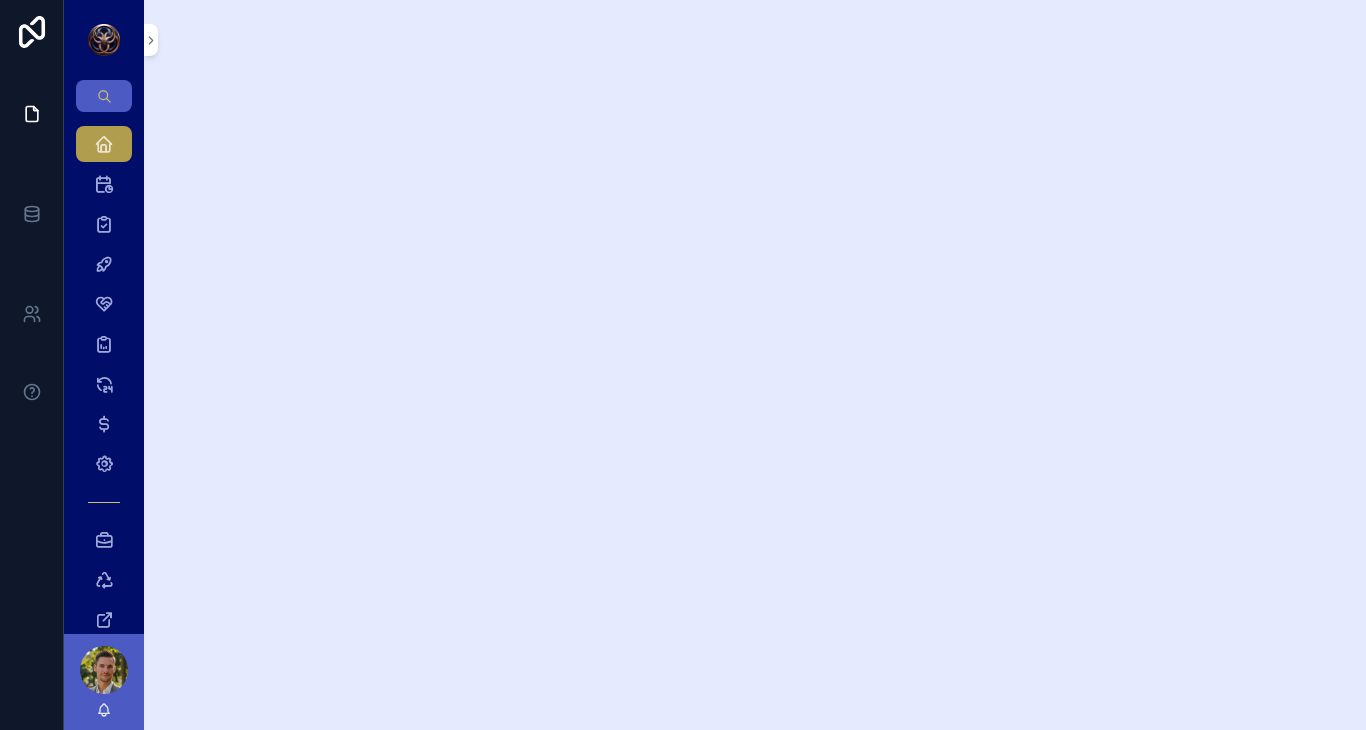 scroll, scrollTop: 0, scrollLeft: 0, axis: both 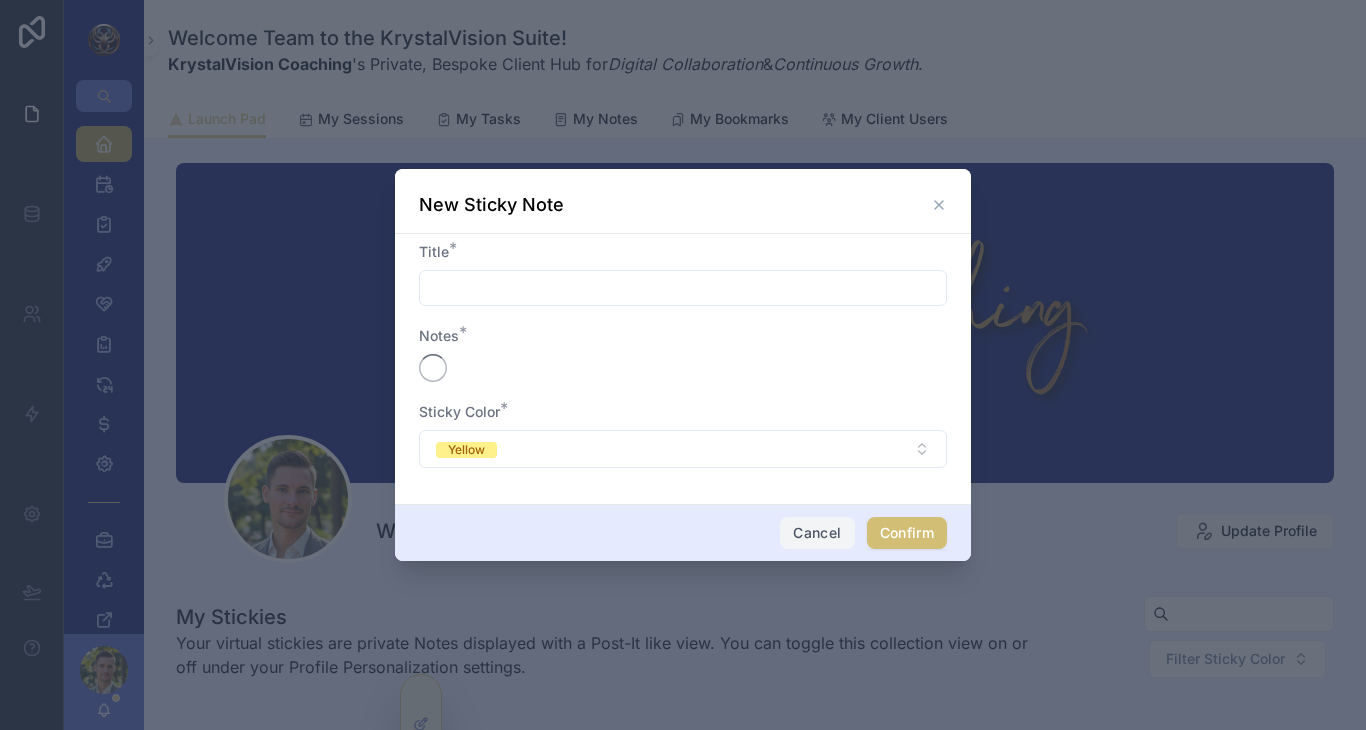 click on "Cancel" at bounding box center [817, 533] 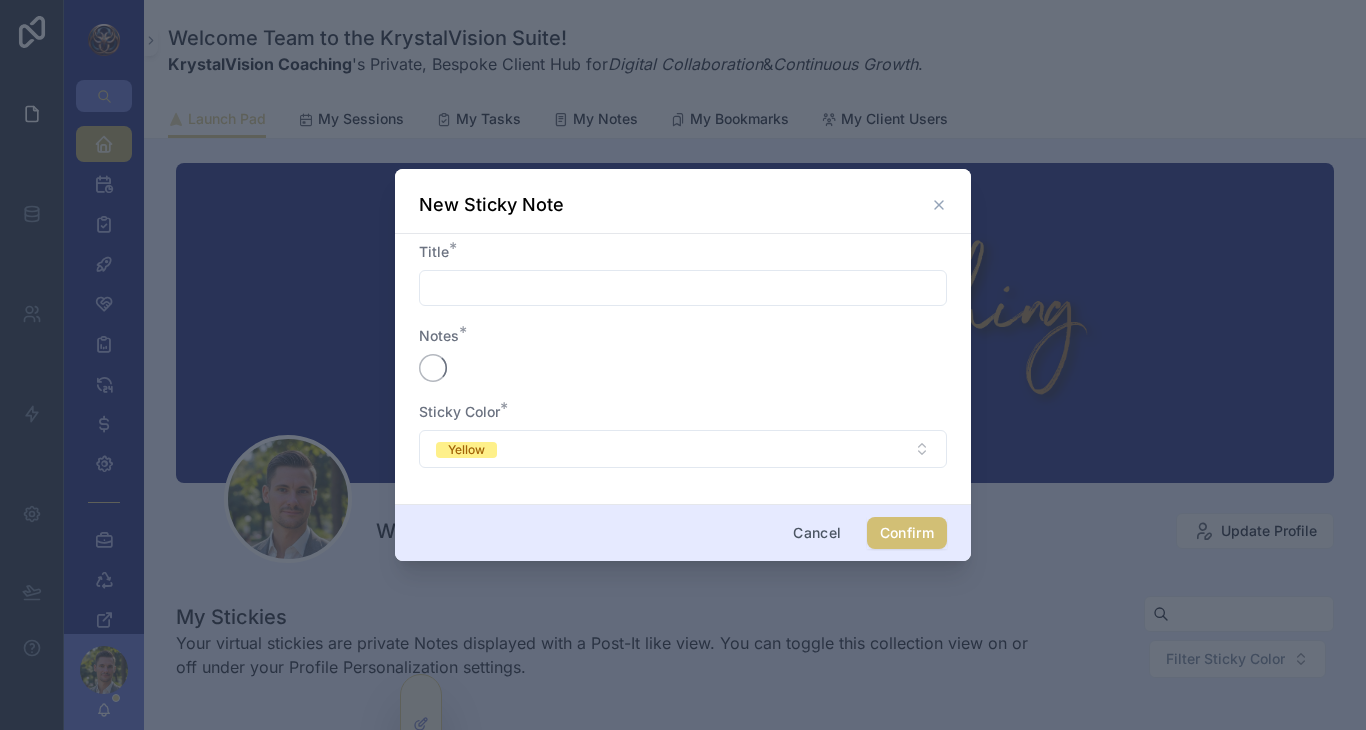 scroll, scrollTop: 460, scrollLeft: 0, axis: vertical 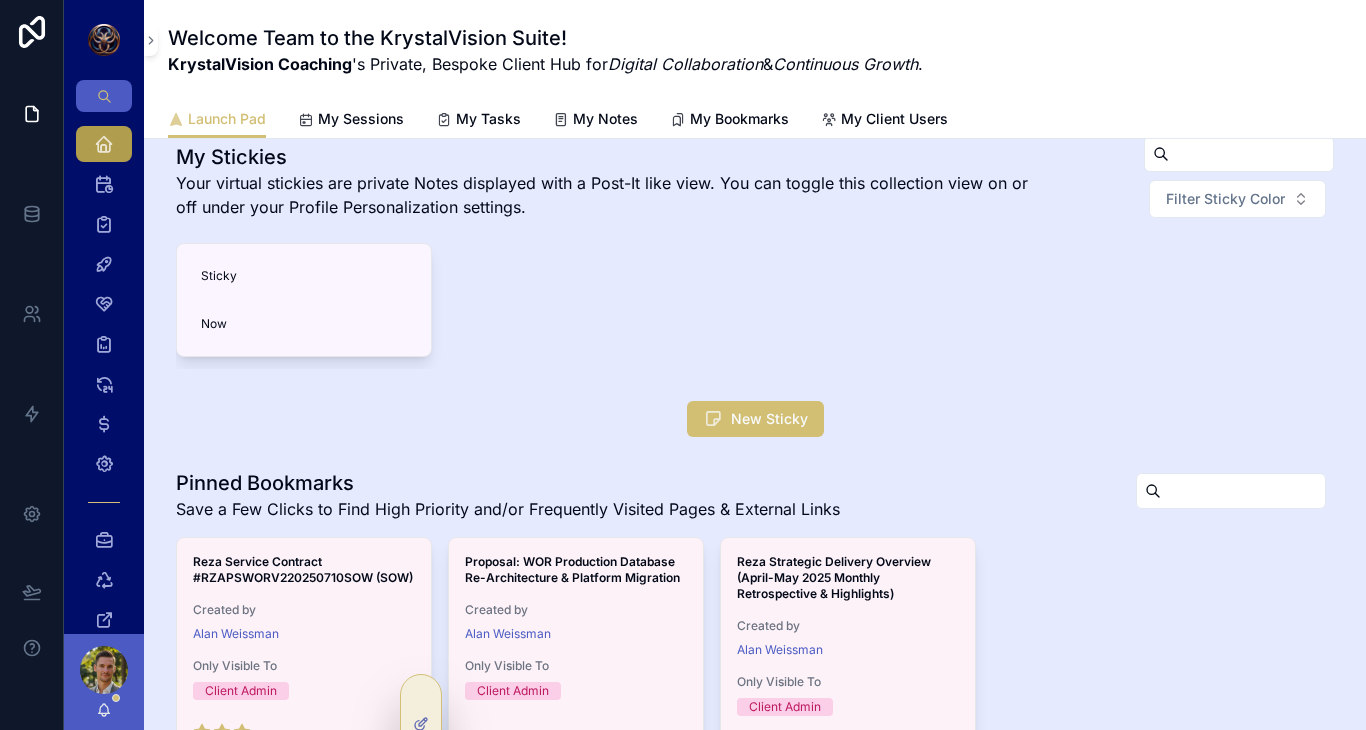 click on "Save a Few Clicks to Find High Priority and/or  Frequently Visited Pages & External Links" at bounding box center (508, 509) 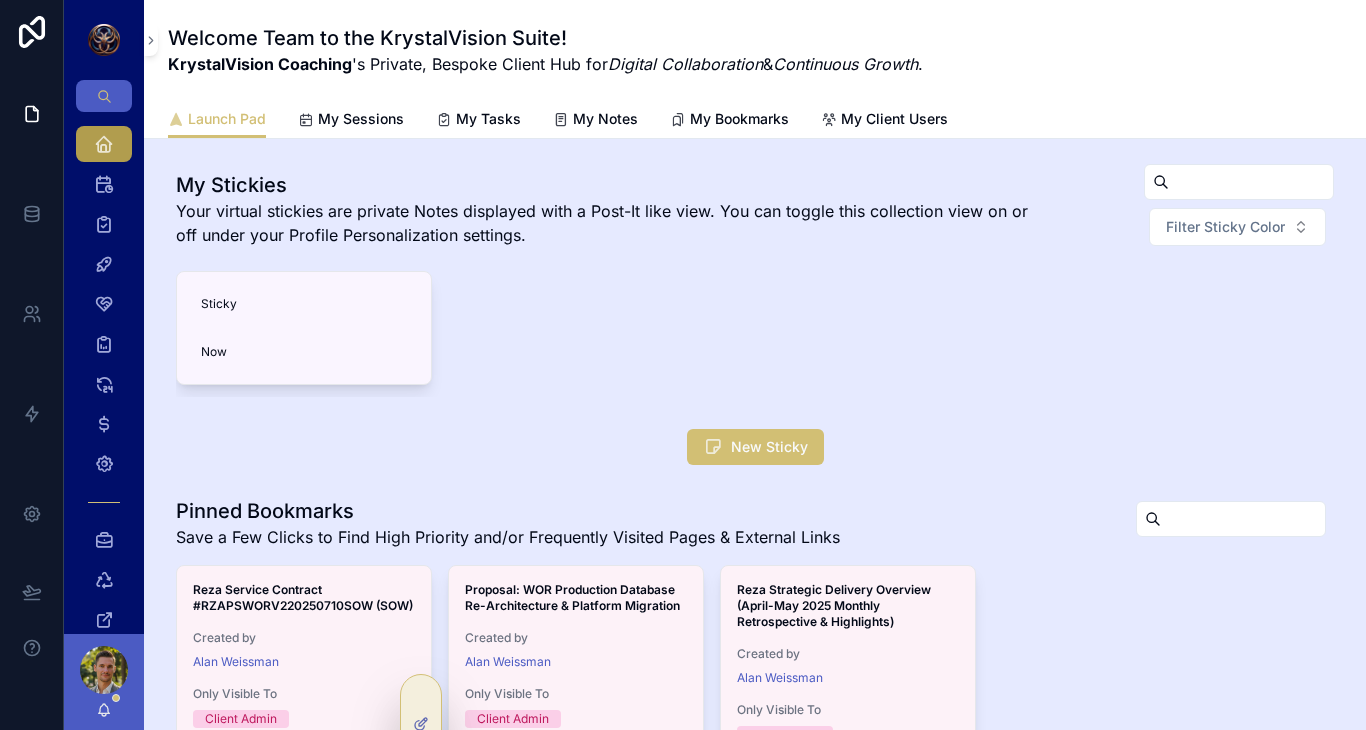scroll, scrollTop: 464, scrollLeft: 0, axis: vertical 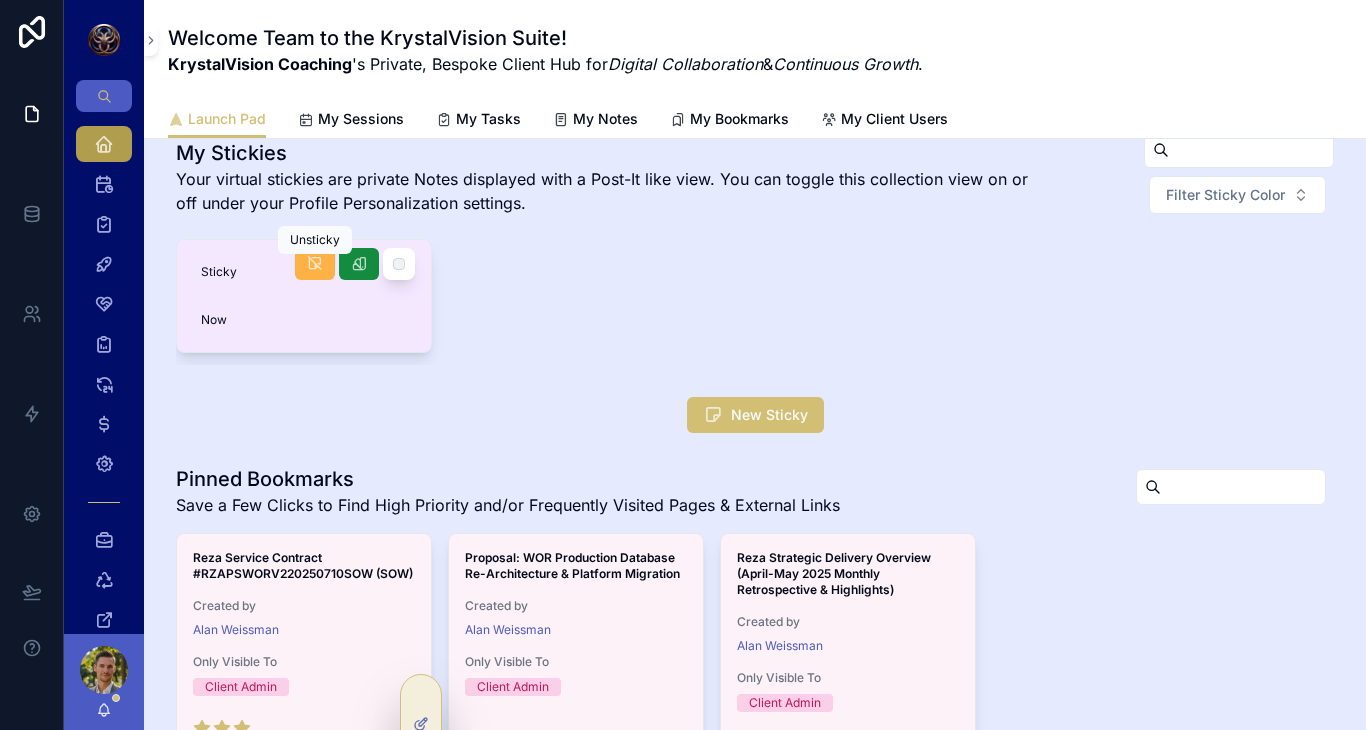 click at bounding box center [315, 264] 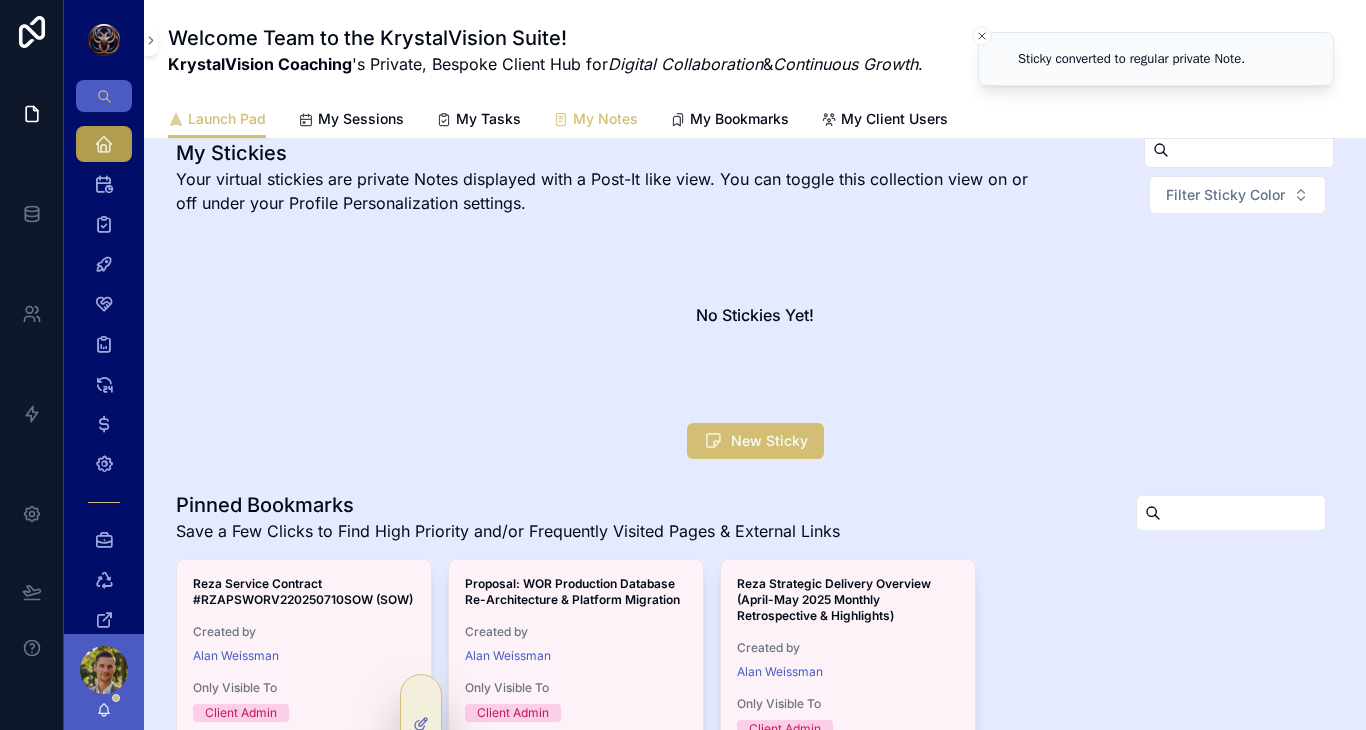 click on "My Notes" at bounding box center (605, 119) 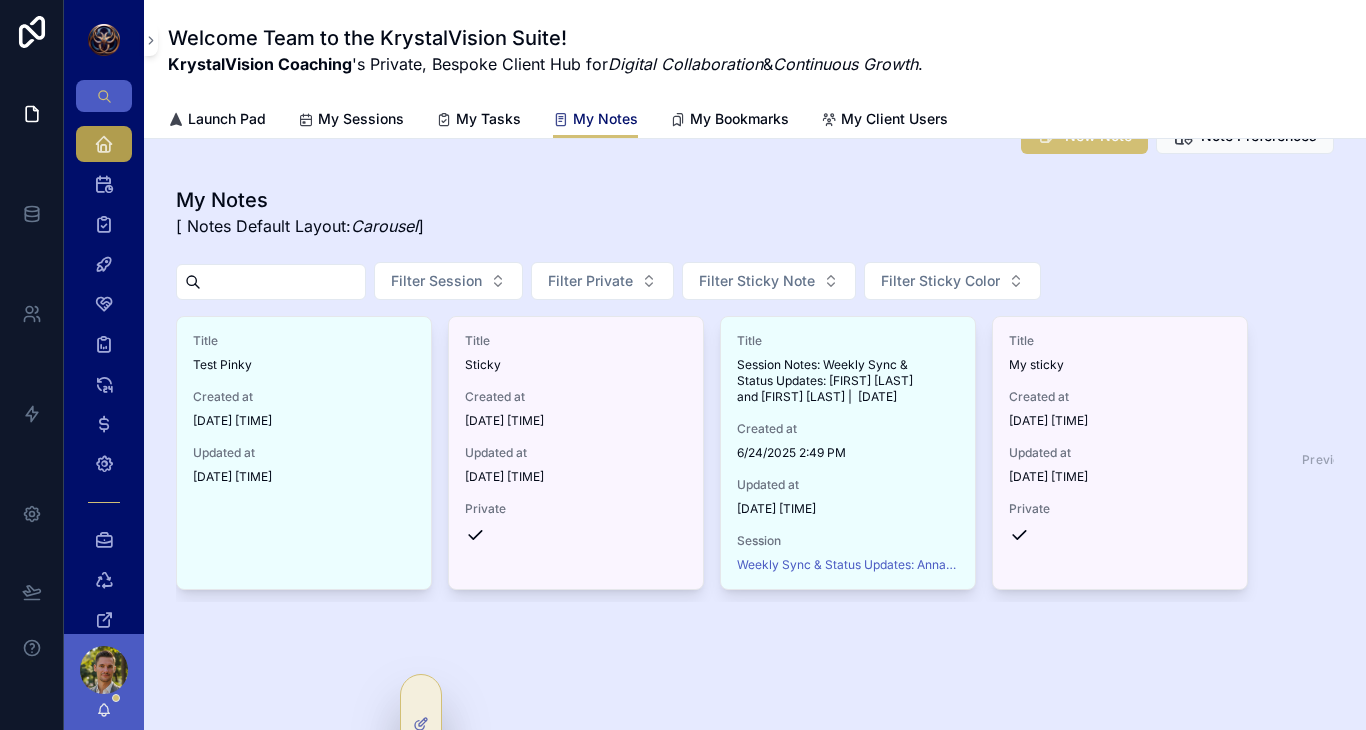 scroll, scrollTop: 49, scrollLeft: 0, axis: vertical 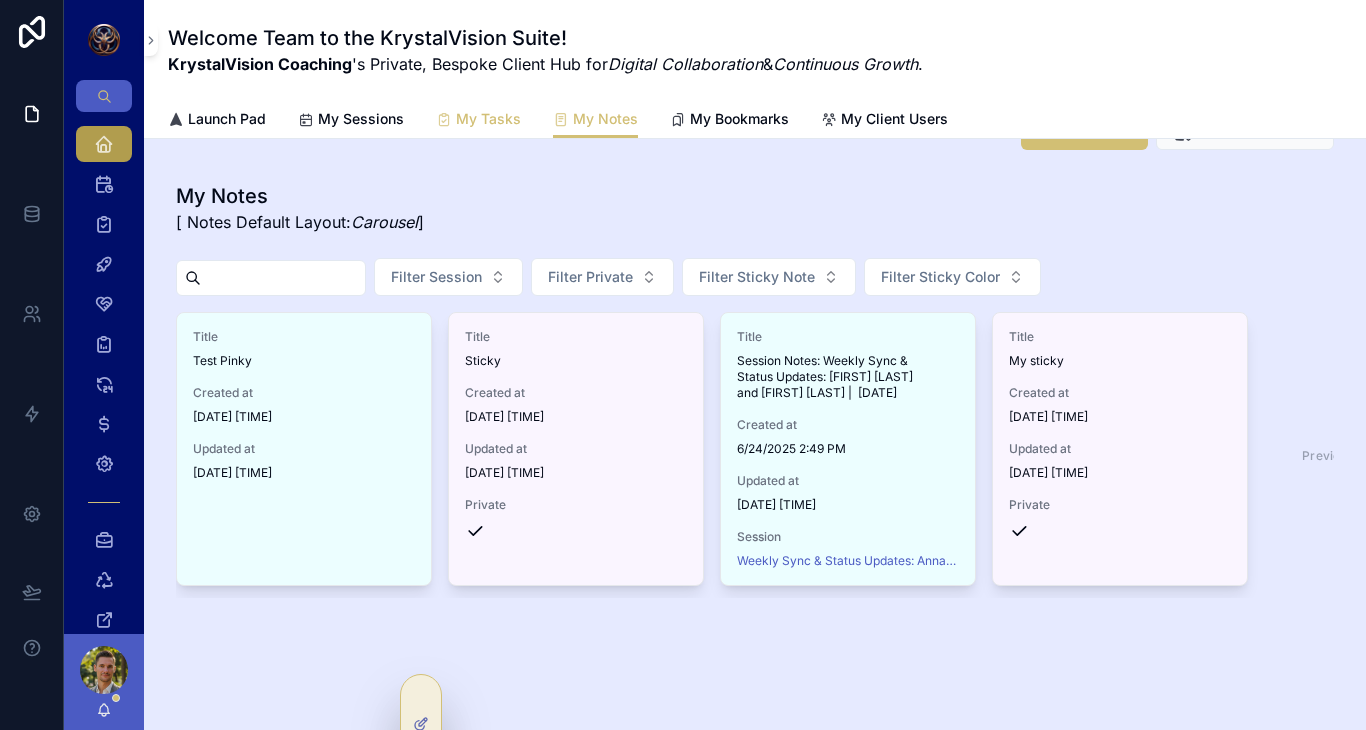 click on "My Tasks" at bounding box center (488, 119) 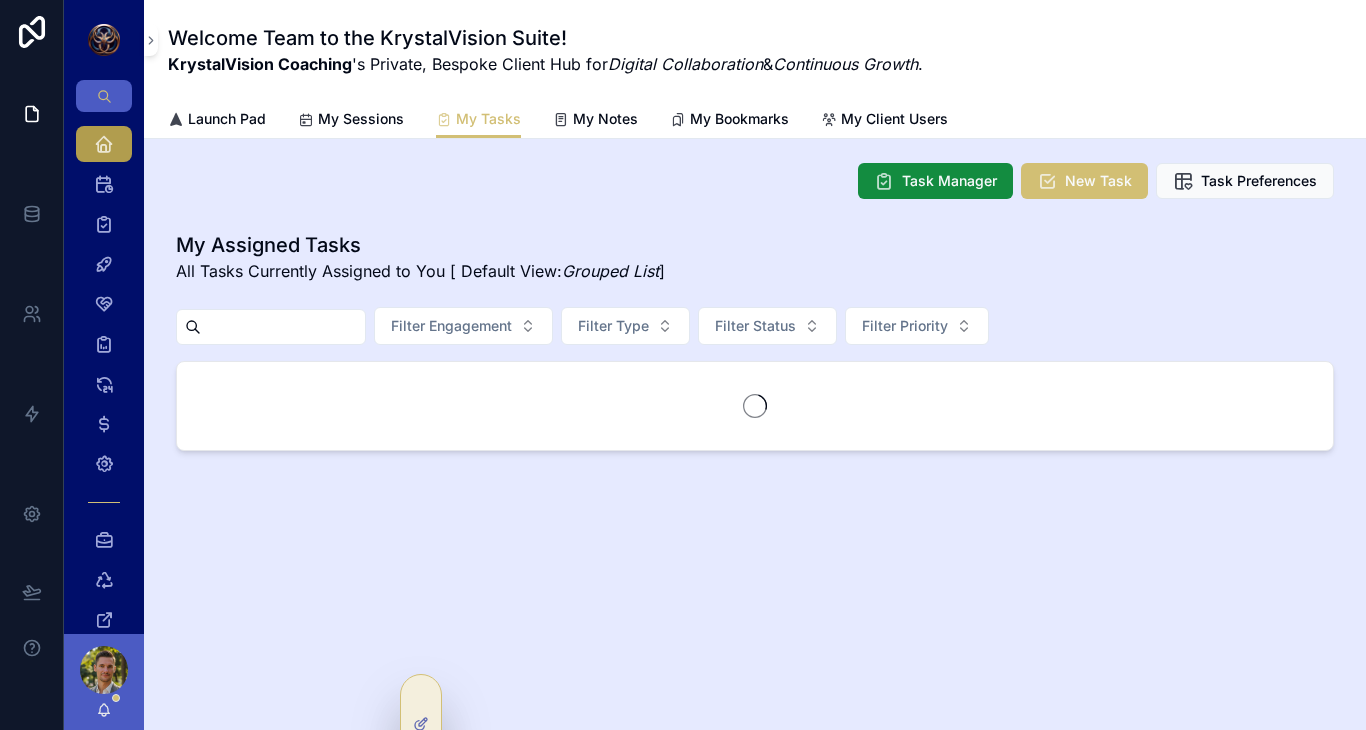 scroll, scrollTop: 0, scrollLeft: 0, axis: both 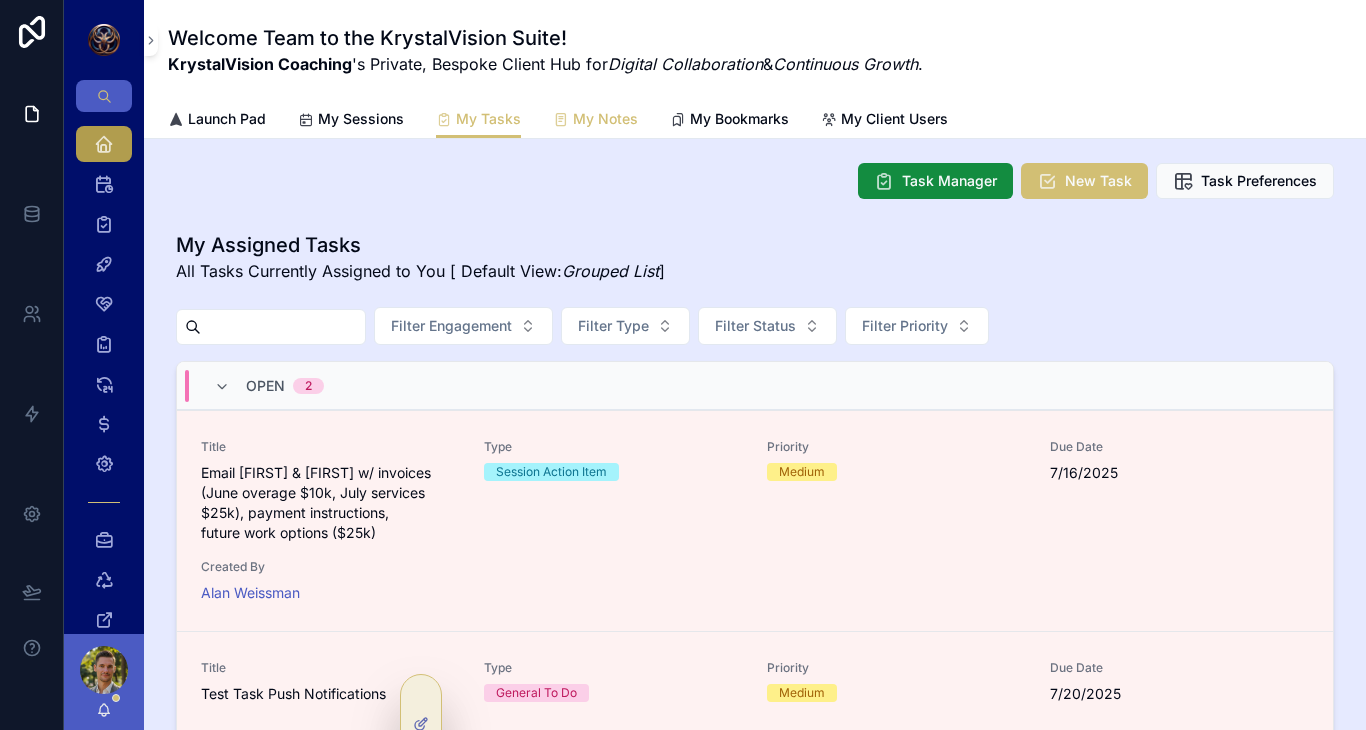click on "My Notes" at bounding box center [605, 119] 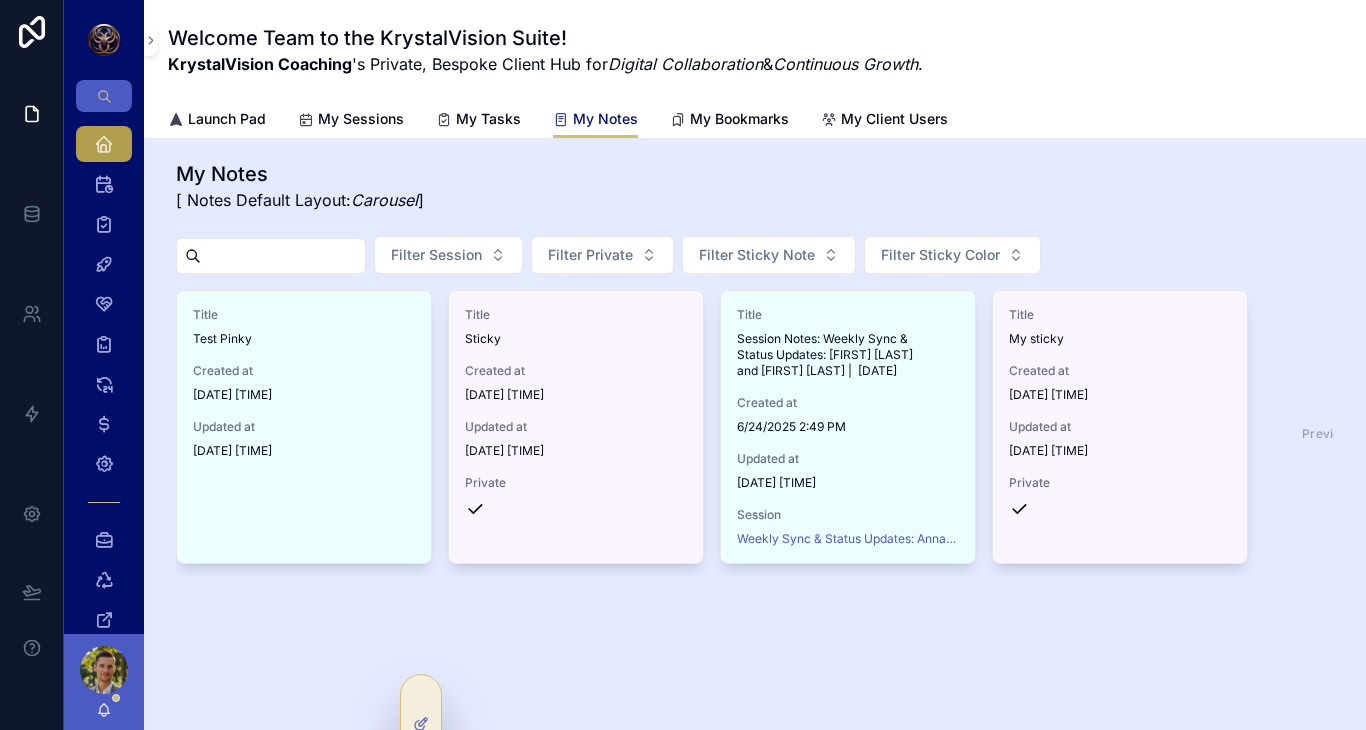 scroll, scrollTop: 48, scrollLeft: 0, axis: vertical 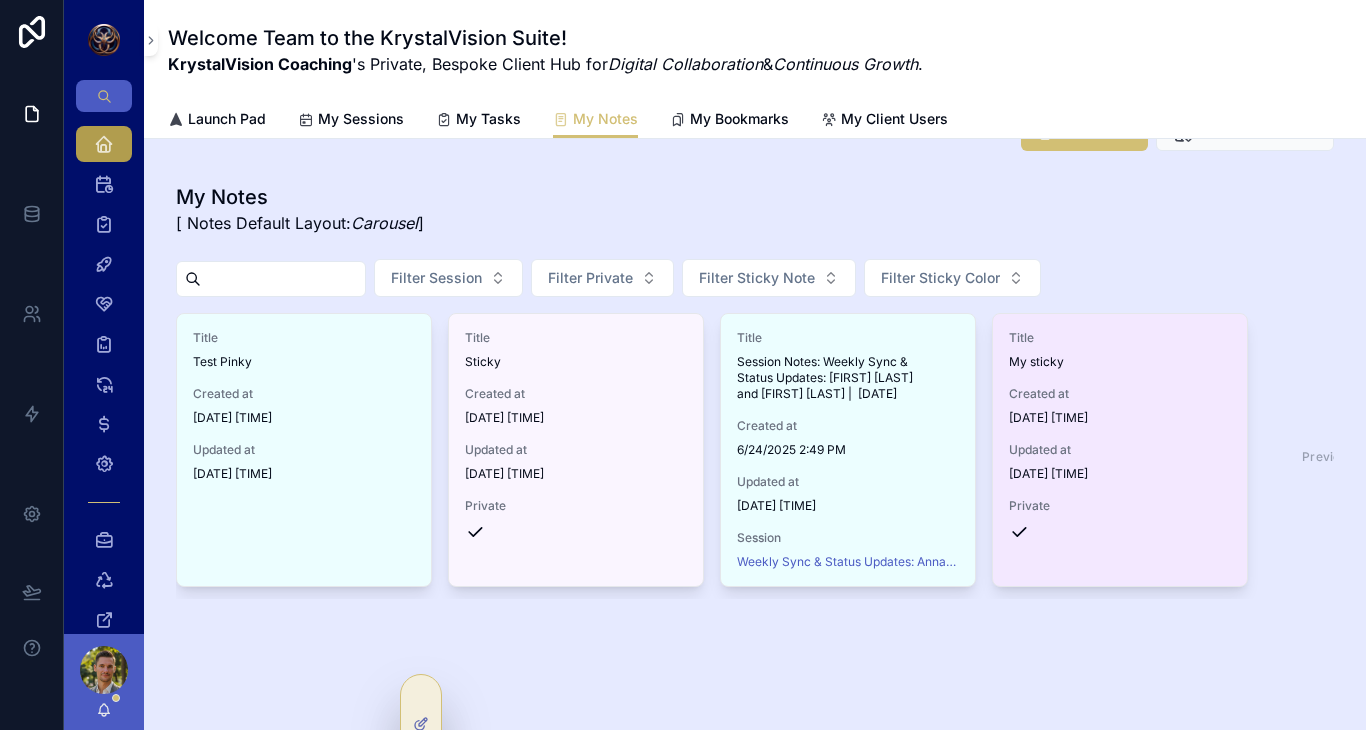 click on "Private" at bounding box center [1120, 506] 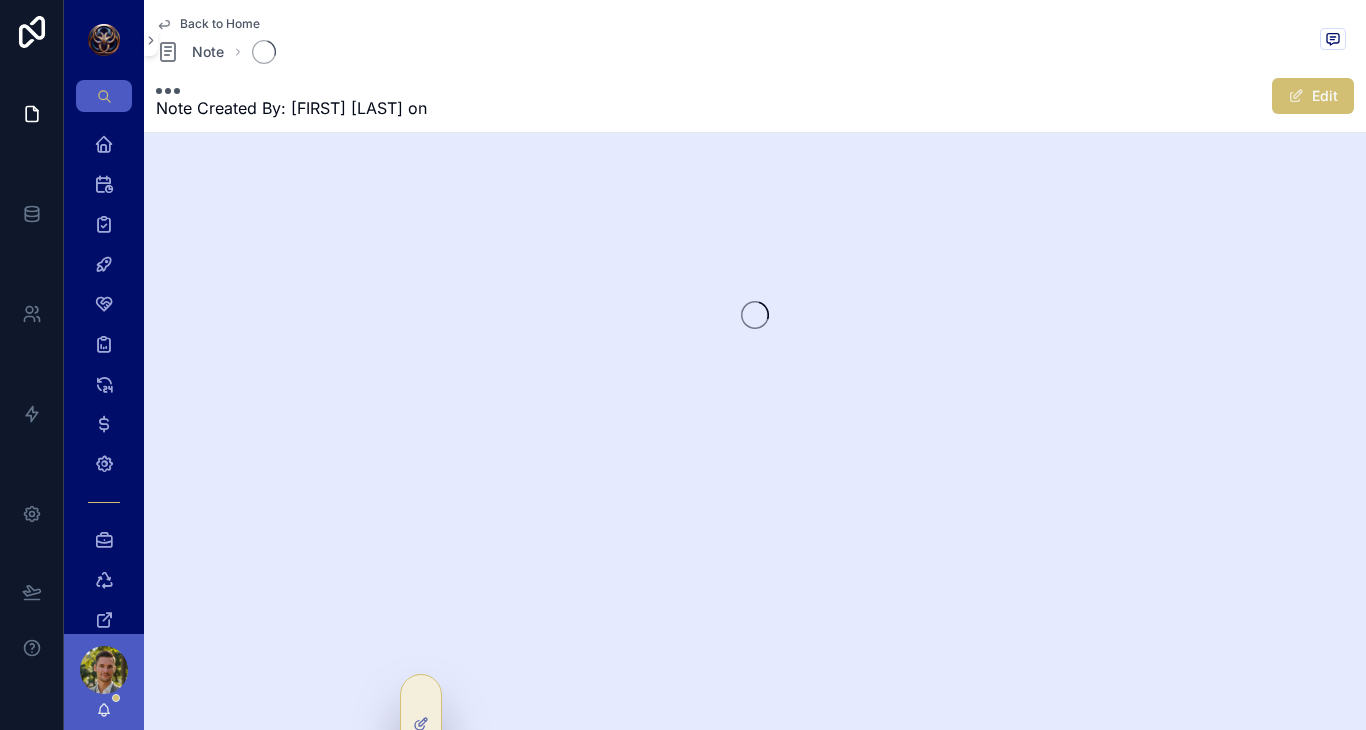 scroll, scrollTop: 0, scrollLeft: 0, axis: both 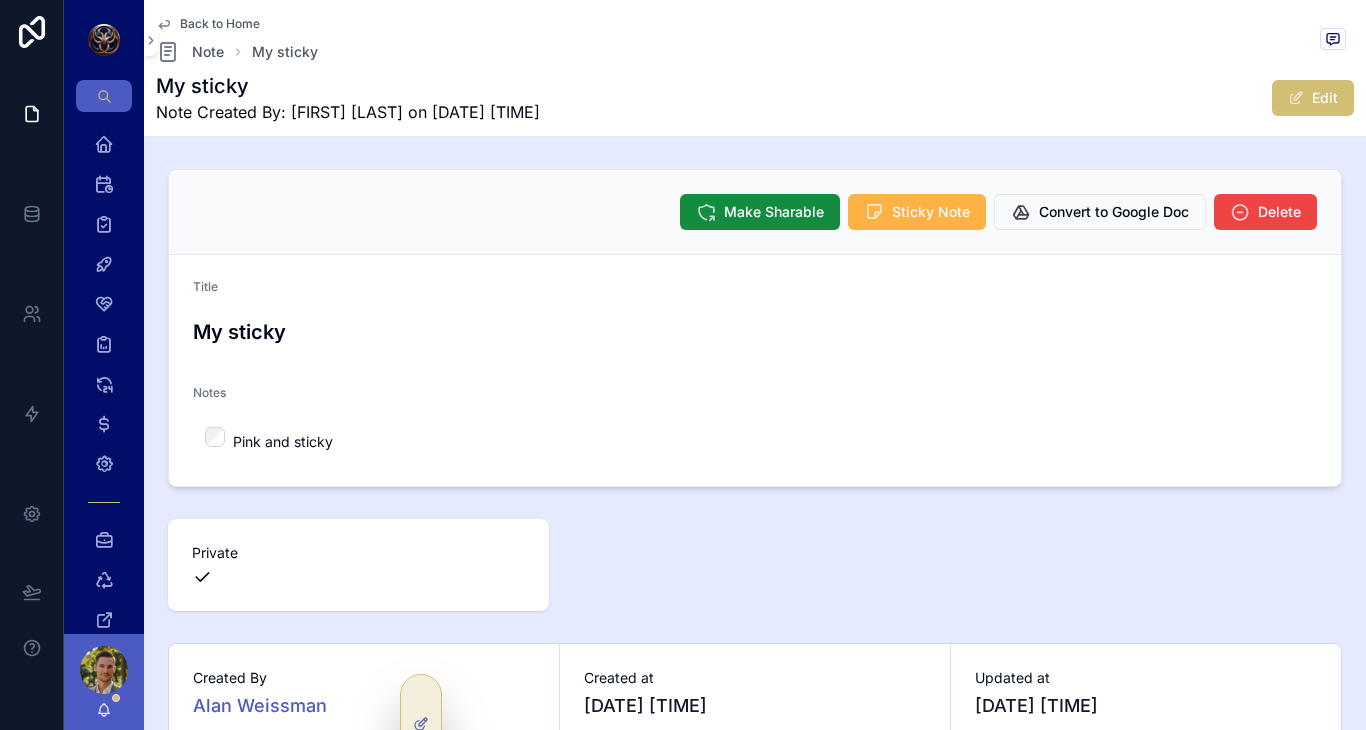 click on "Sticky Note" at bounding box center (931, 212) 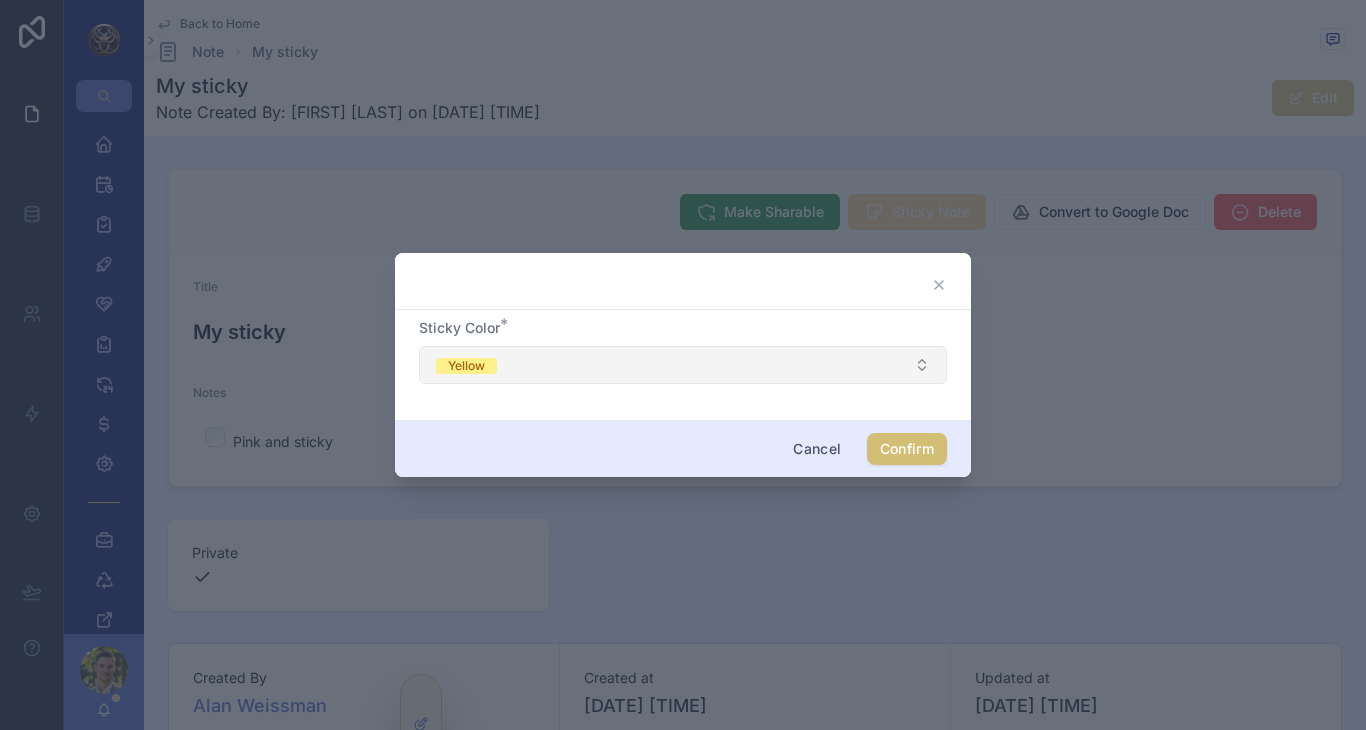 click on "Yellow" at bounding box center (683, 365) 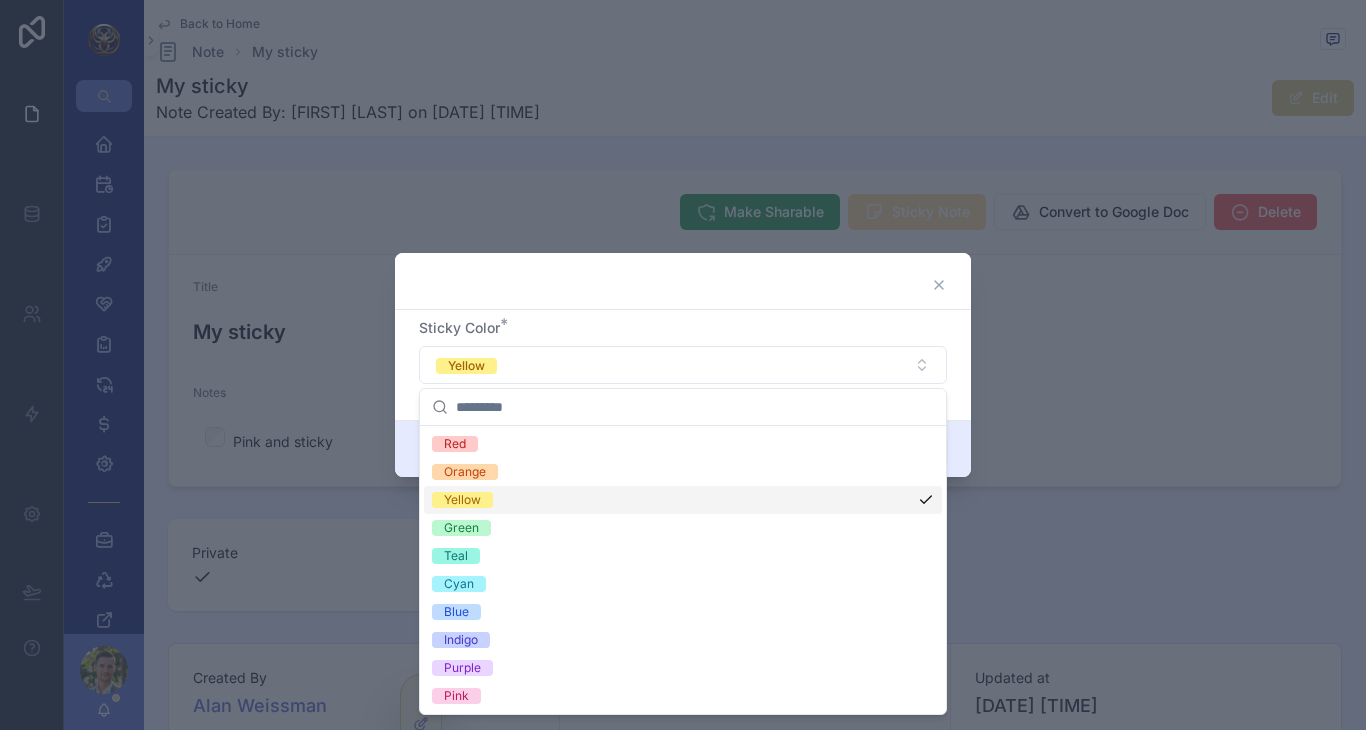 click on "Yellow" at bounding box center (683, 500) 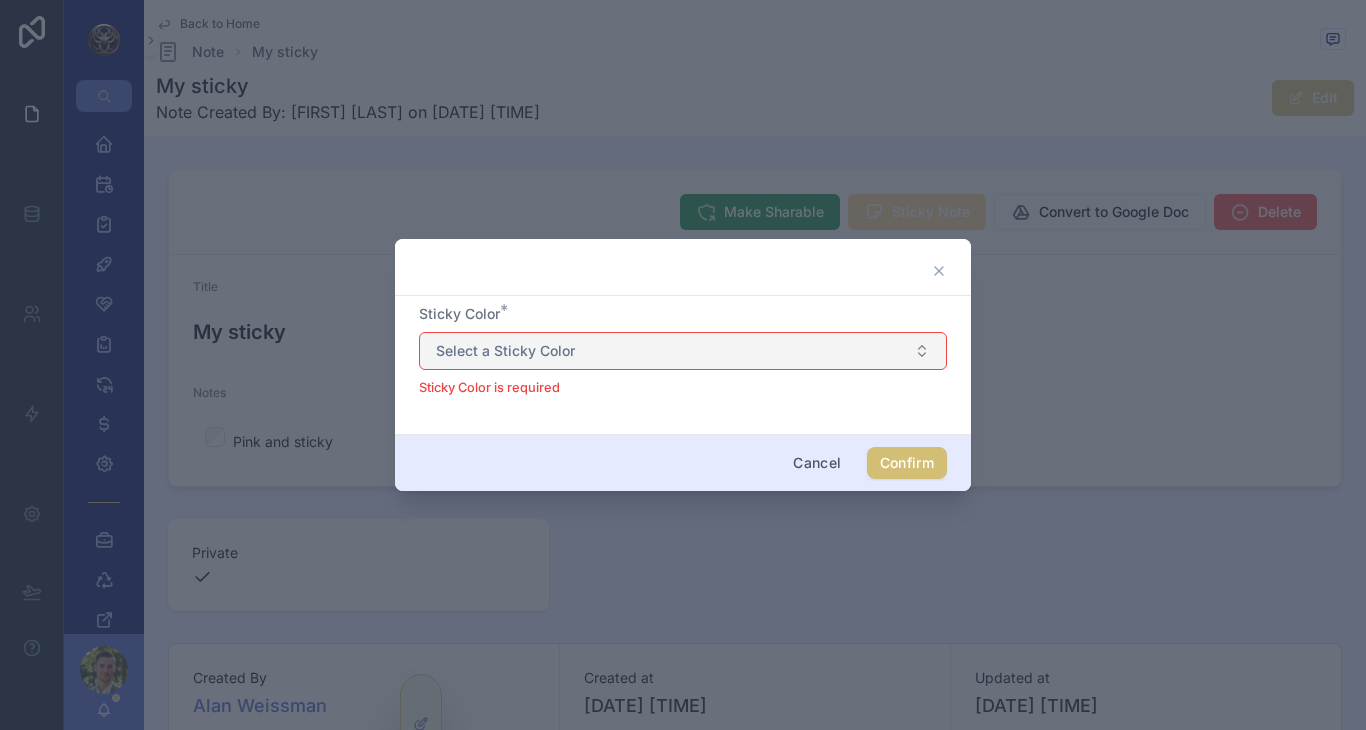 click on "Select a Sticky Color" at bounding box center [683, 351] 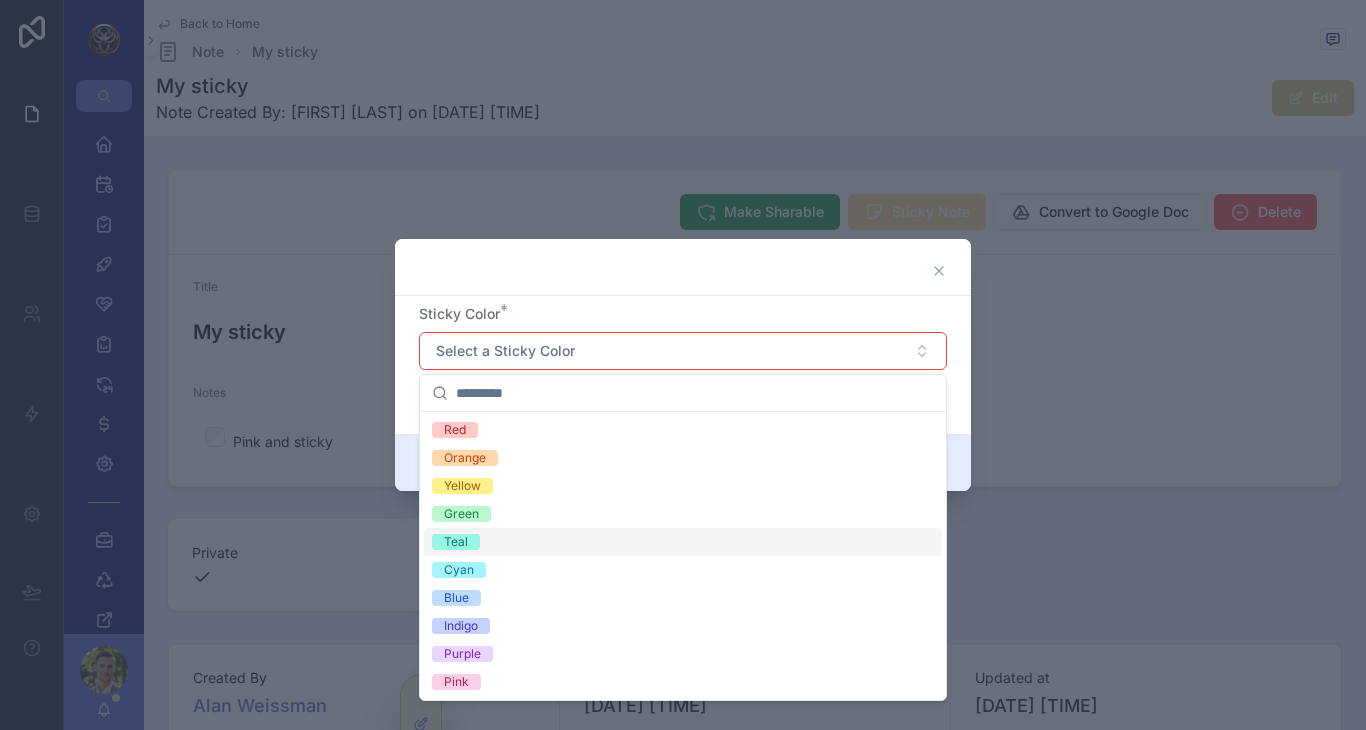click on "Teal" at bounding box center [456, 542] 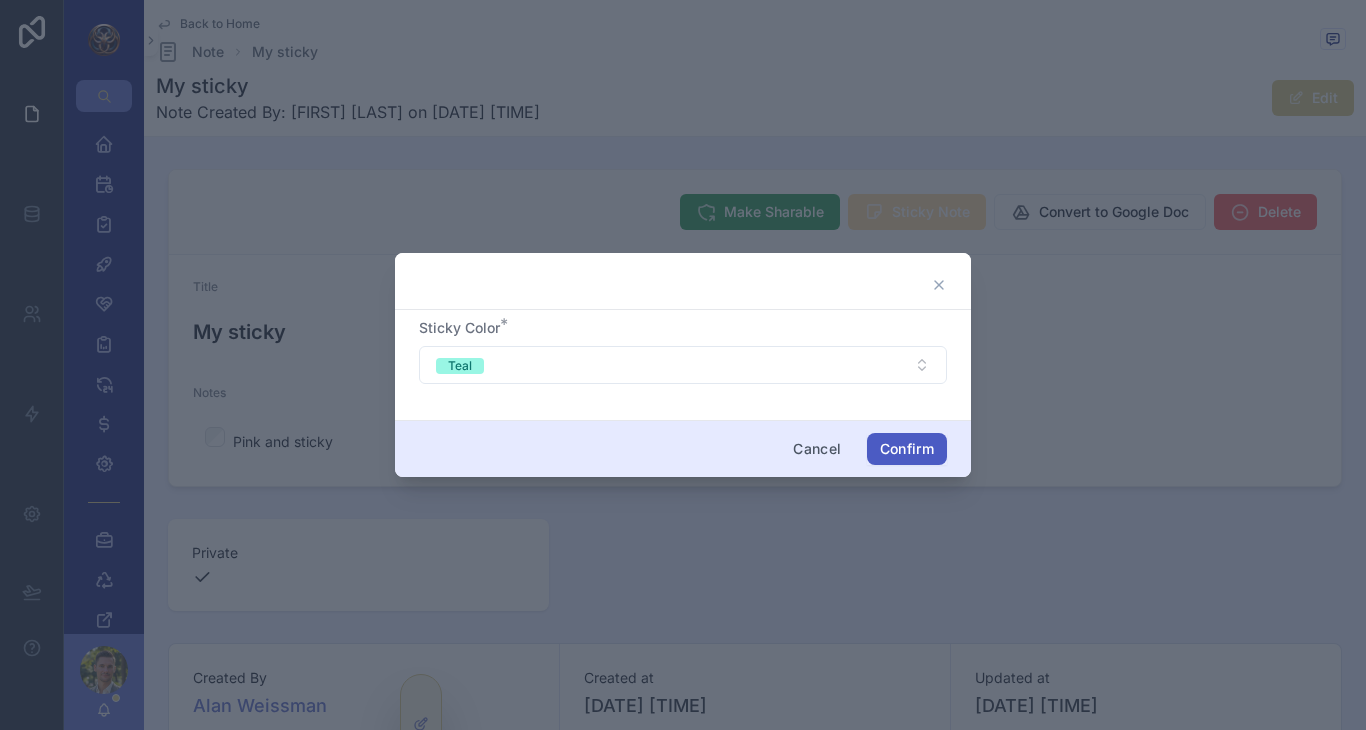 click on "Confirm" at bounding box center [907, 449] 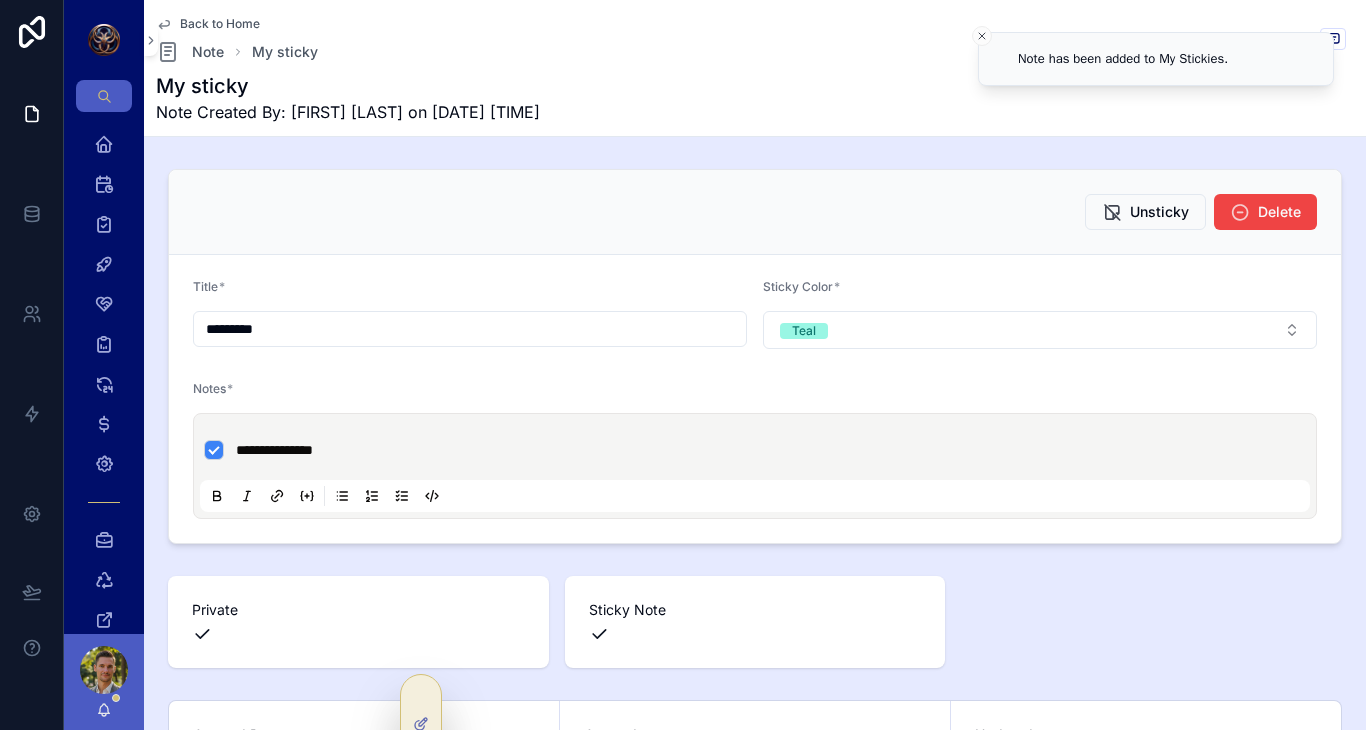click on "**********" at bounding box center [755, 450] 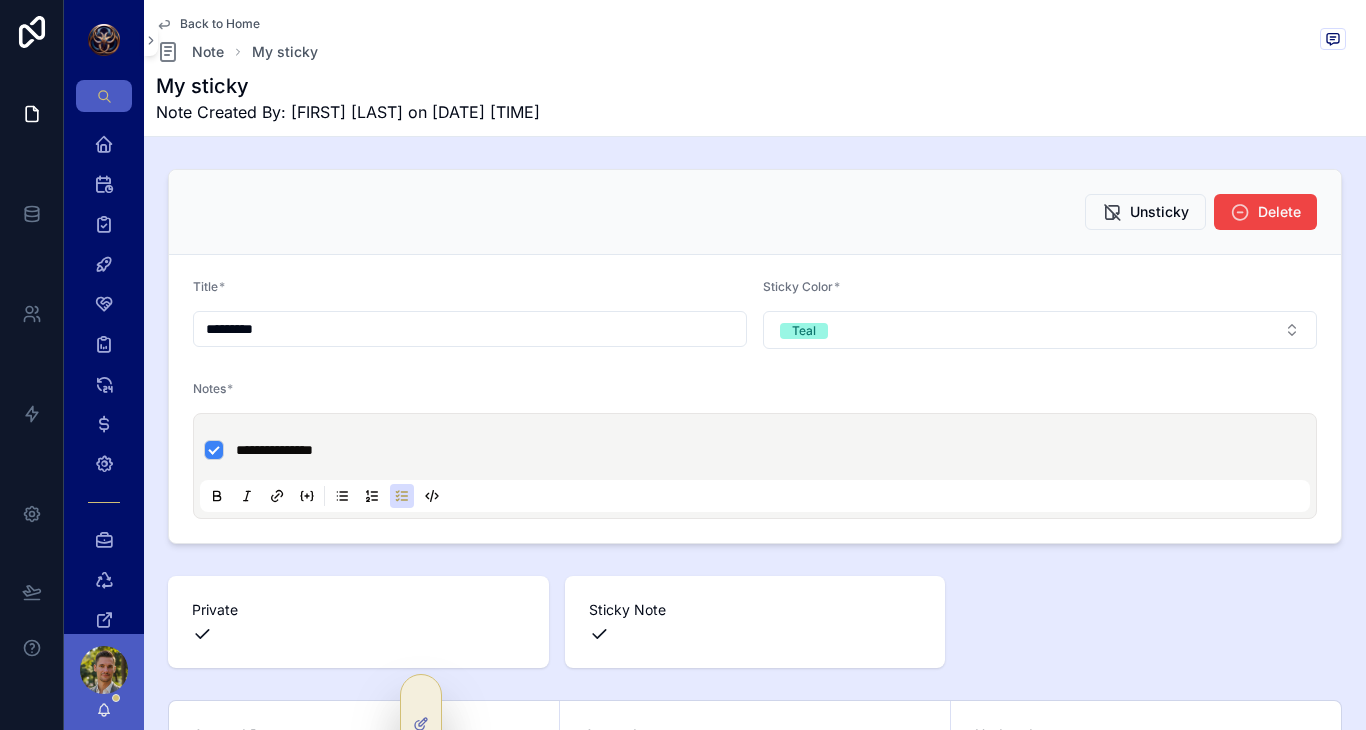 click on "Notes *" at bounding box center [755, 393] 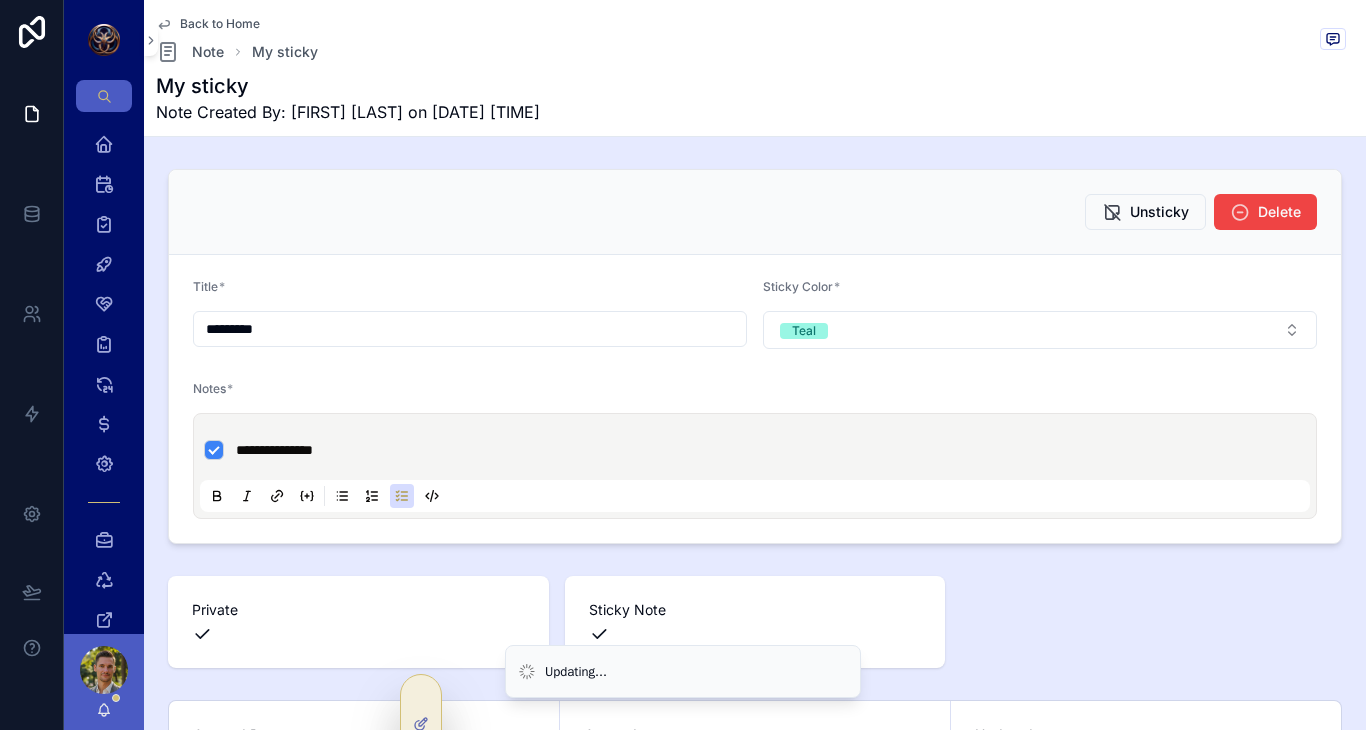 click on "**********" at bounding box center [755, 450] 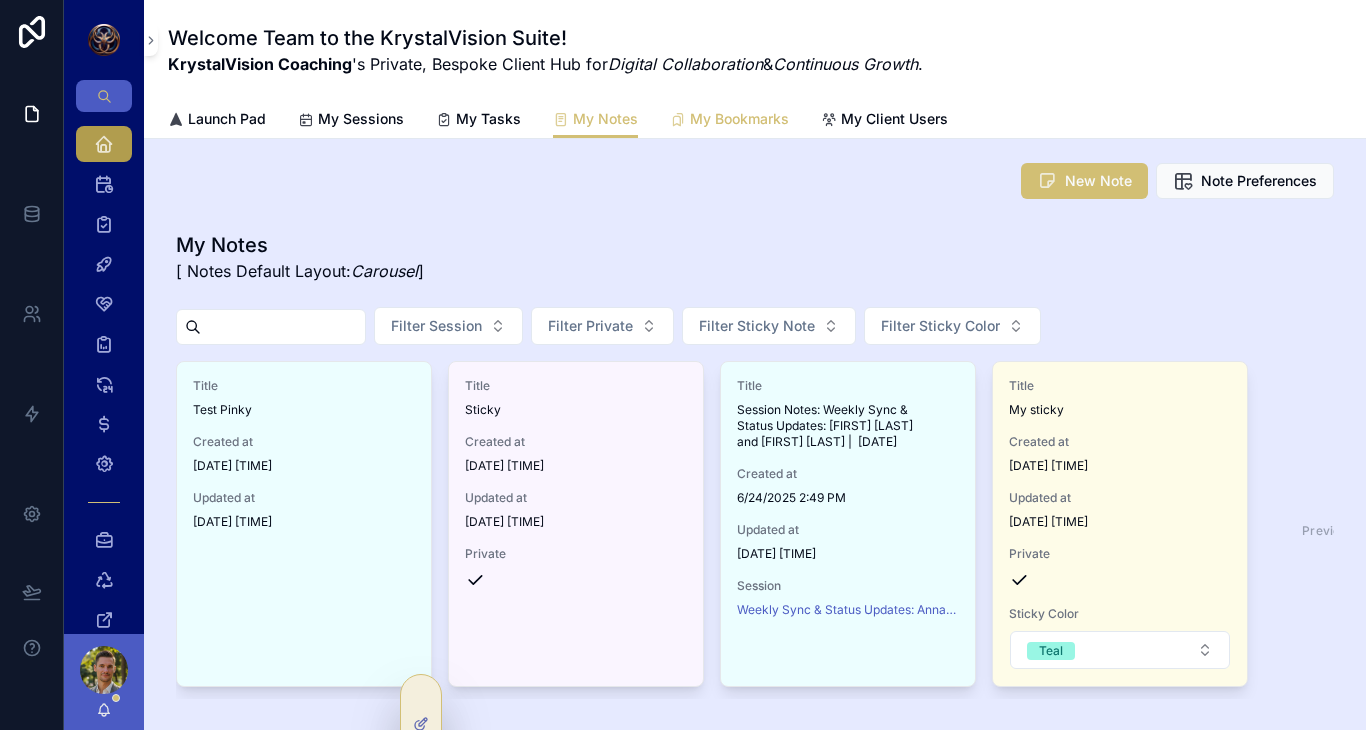 click on "My Bookmarks" at bounding box center [739, 119] 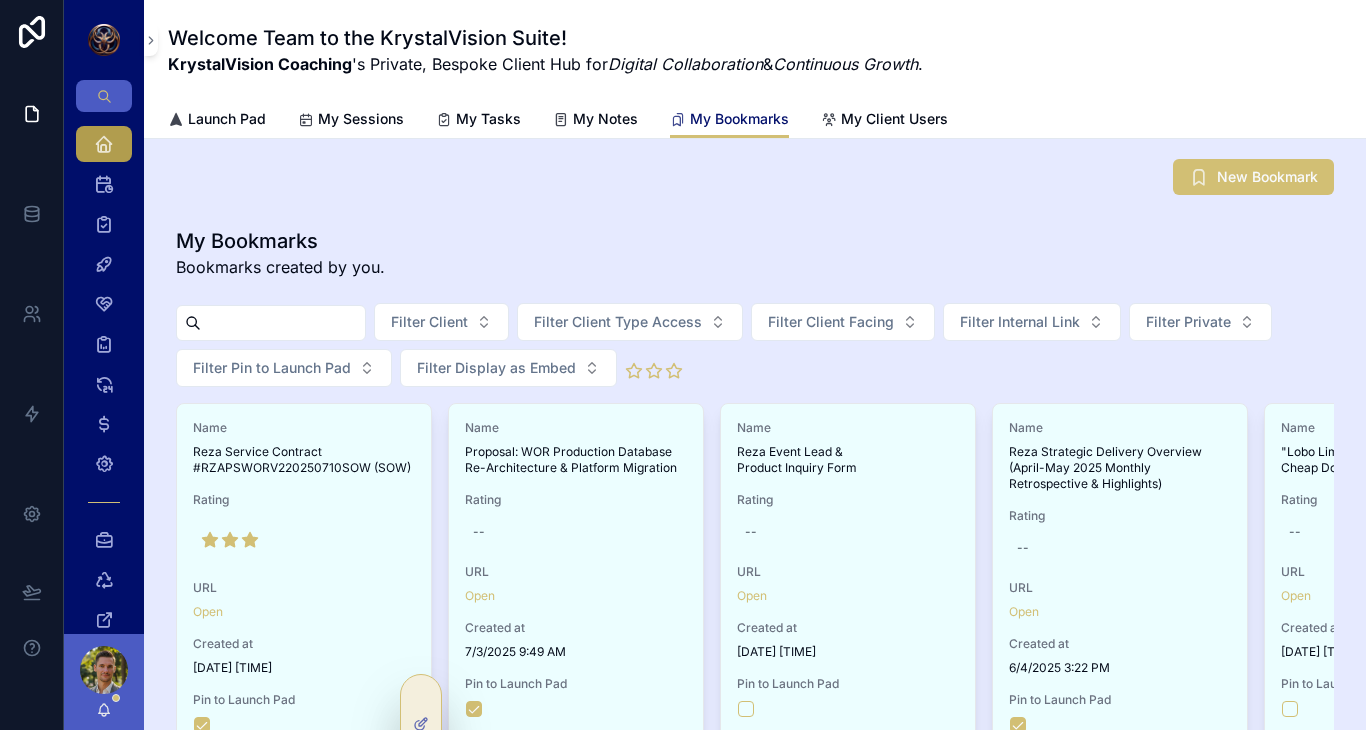 scroll, scrollTop: 0, scrollLeft: 0, axis: both 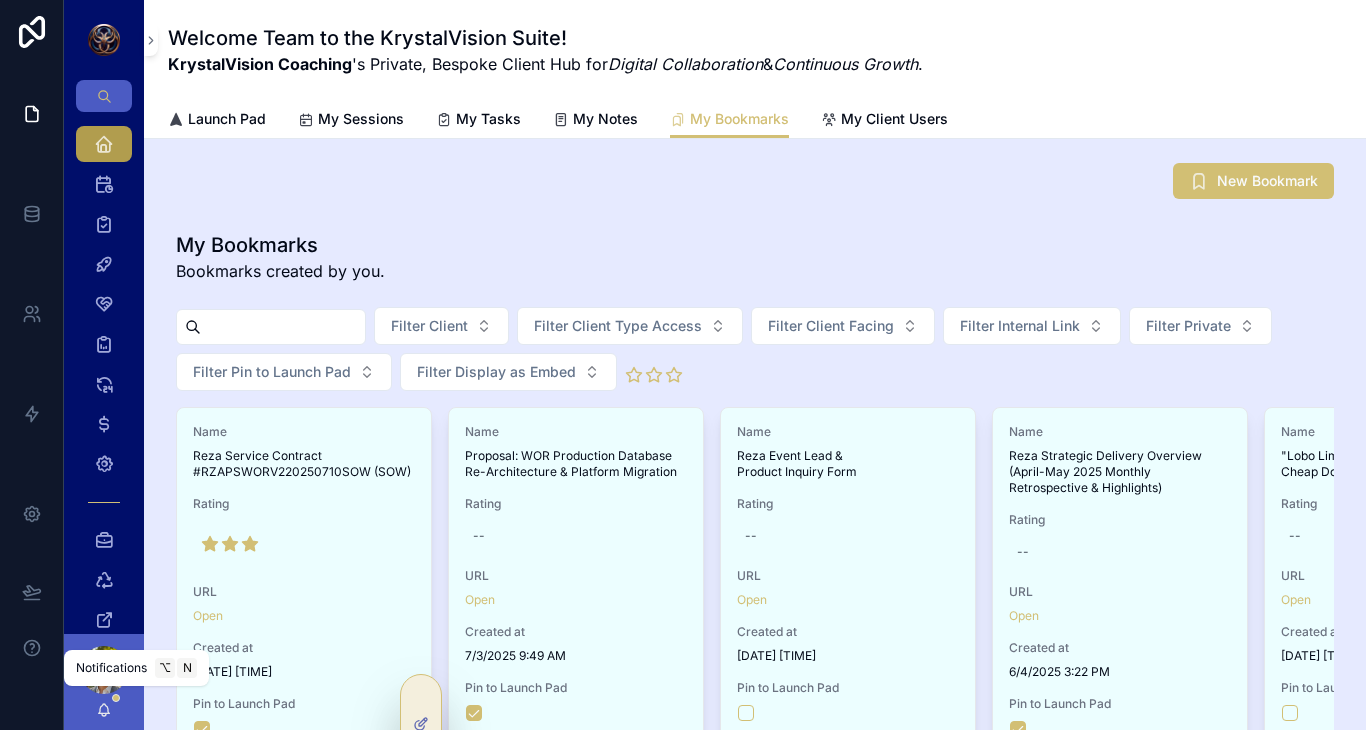 click 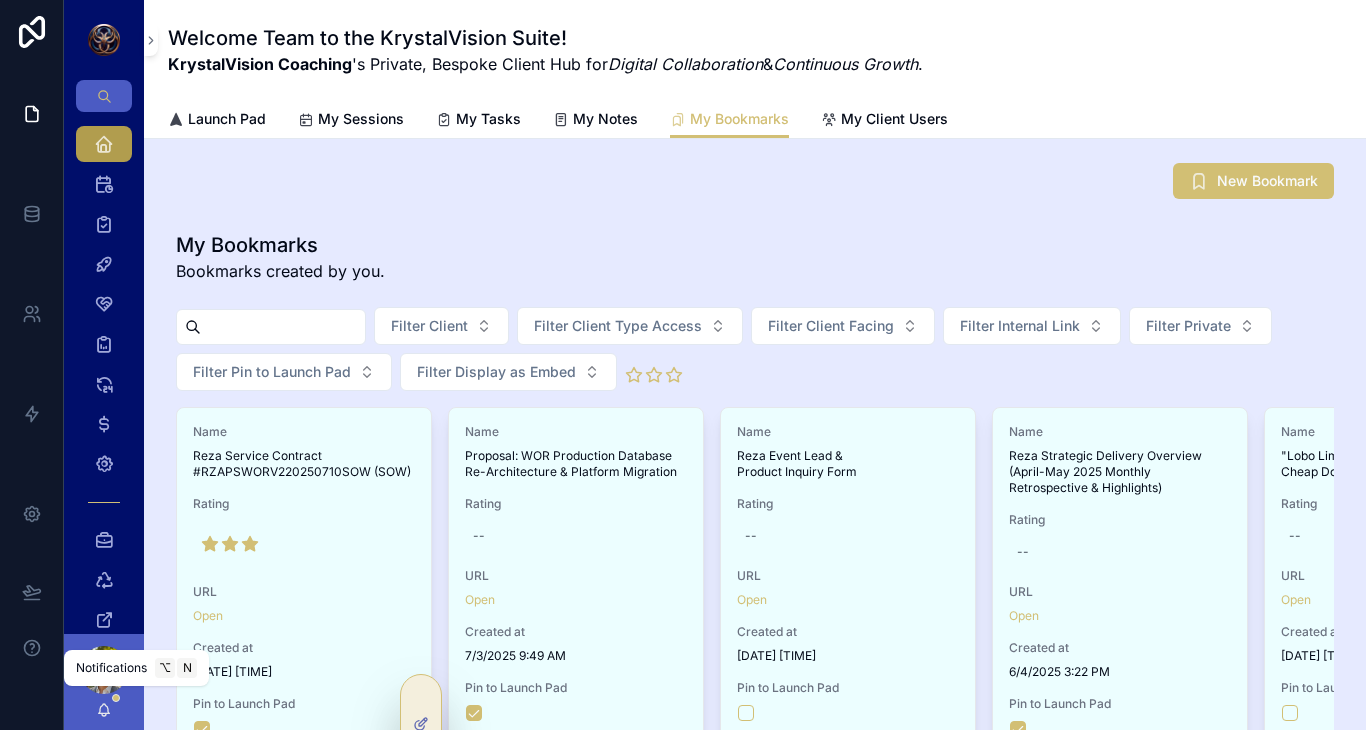 click 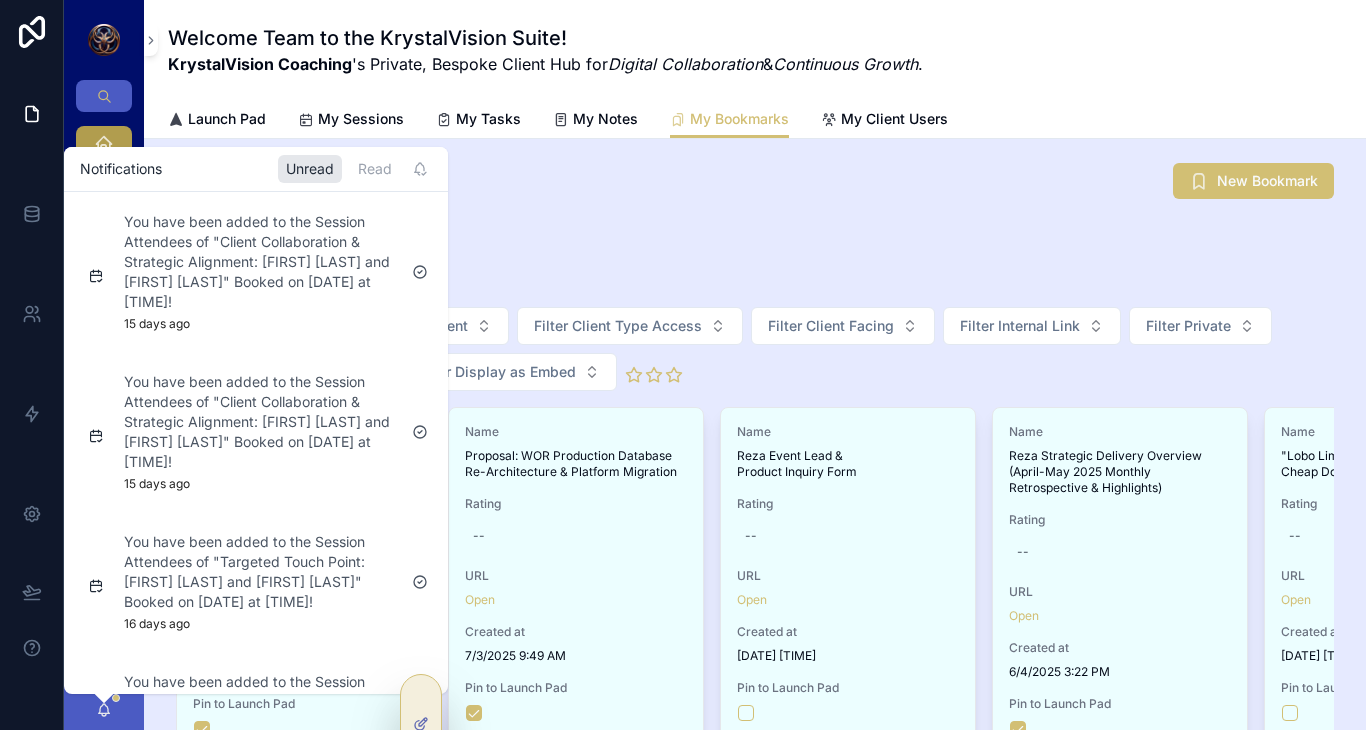 click on "My Bookmarks Bookmarks created by you." at bounding box center [755, 257] 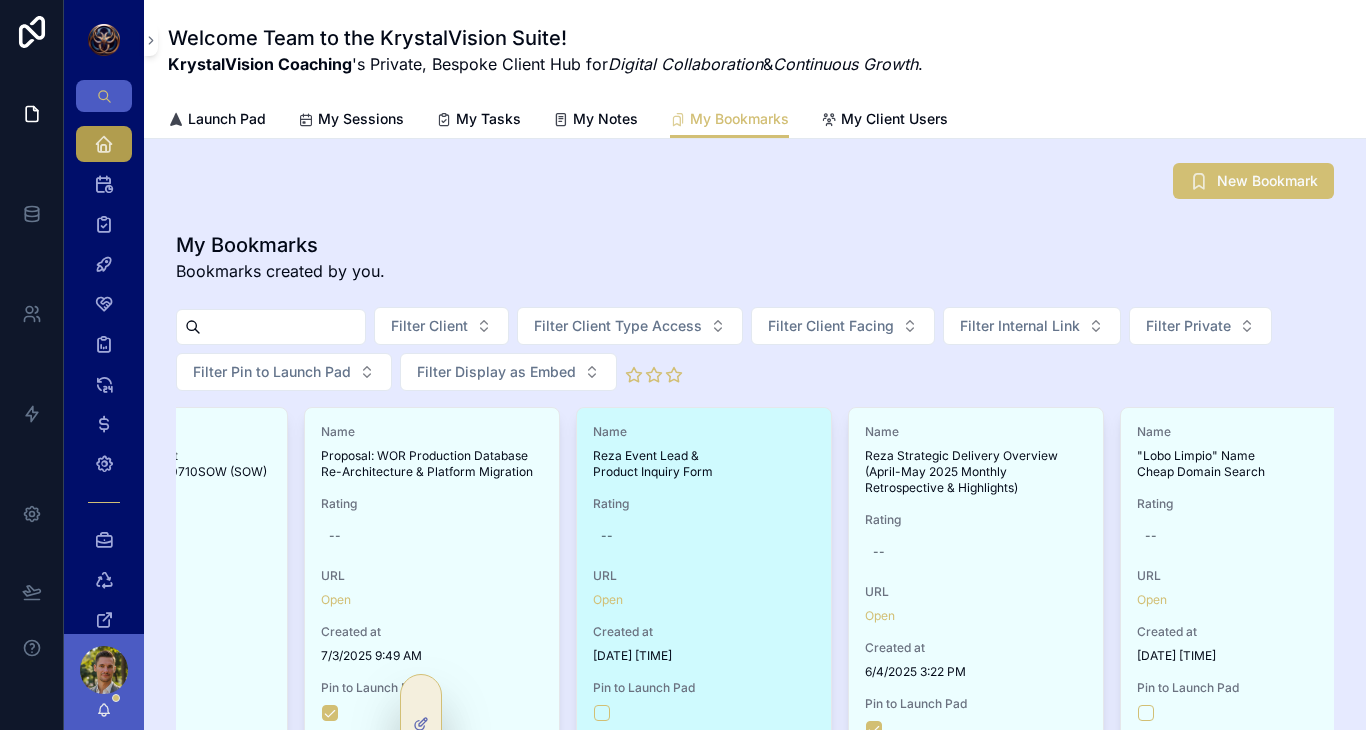scroll, scrollTop: 0, scrollLeft: 0, axis: both 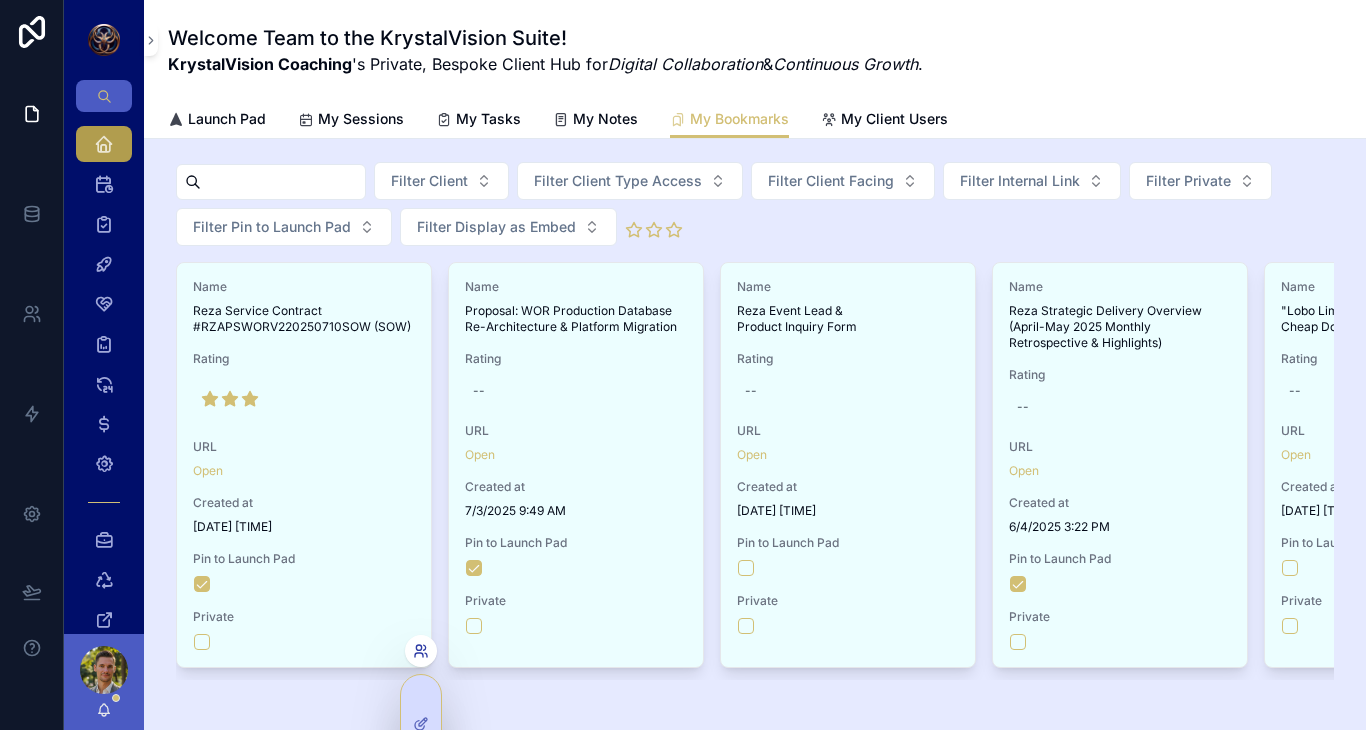 click 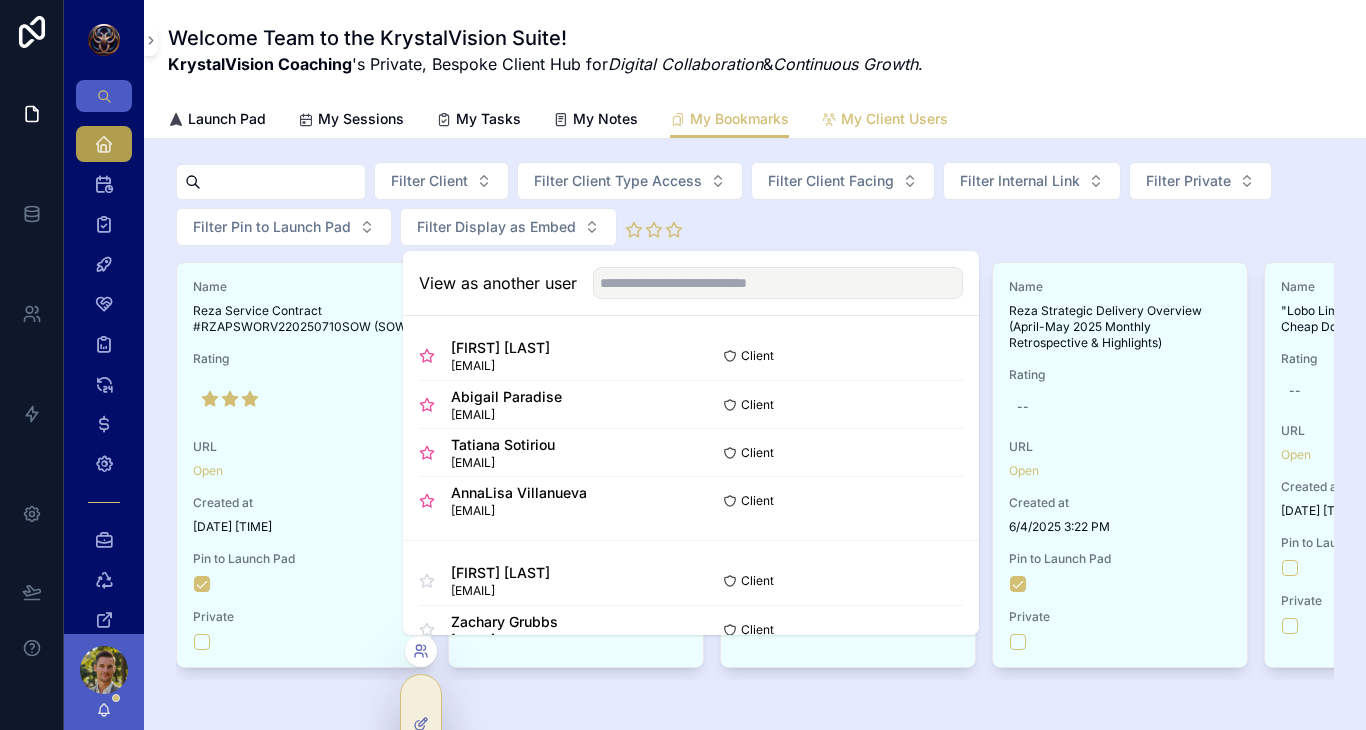 click on "My Client Users" at bounding box center (894, 119) 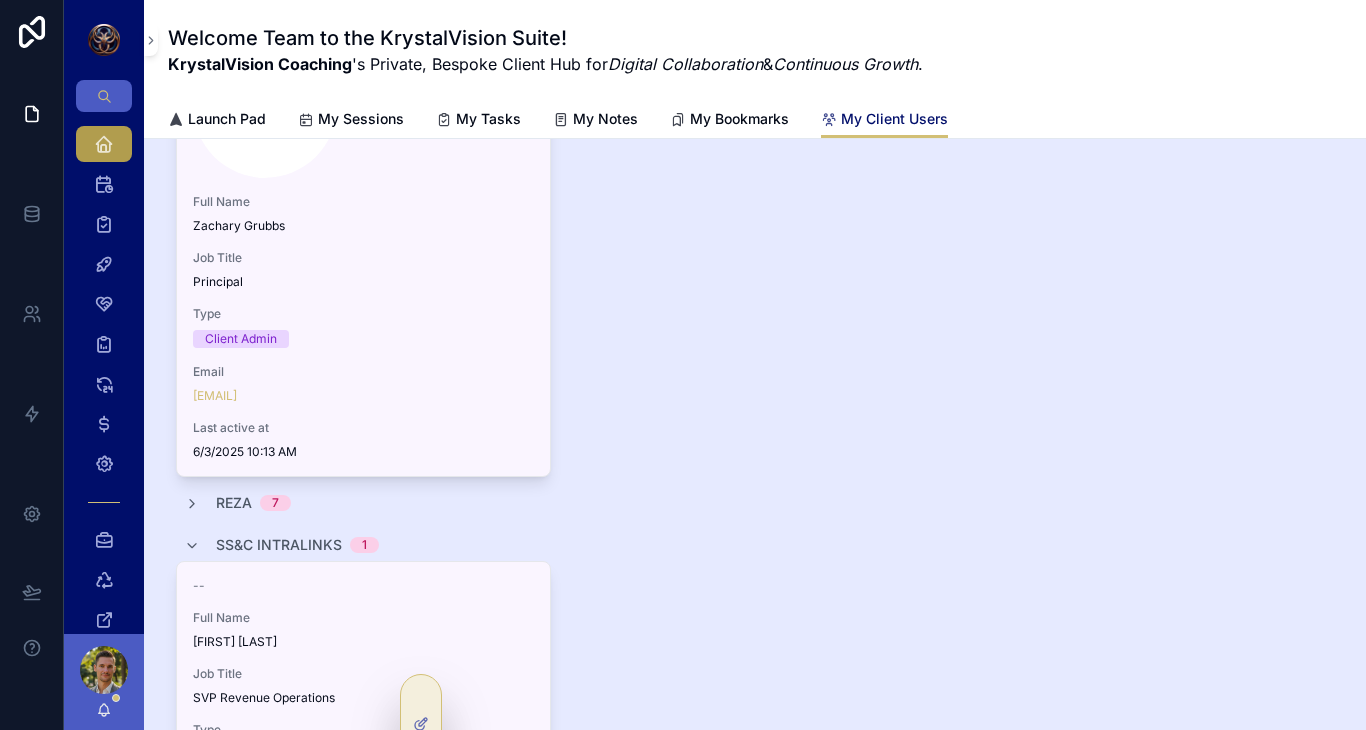 scroll, scrollTop: 526, scrollLeft: 0, axis: vertical 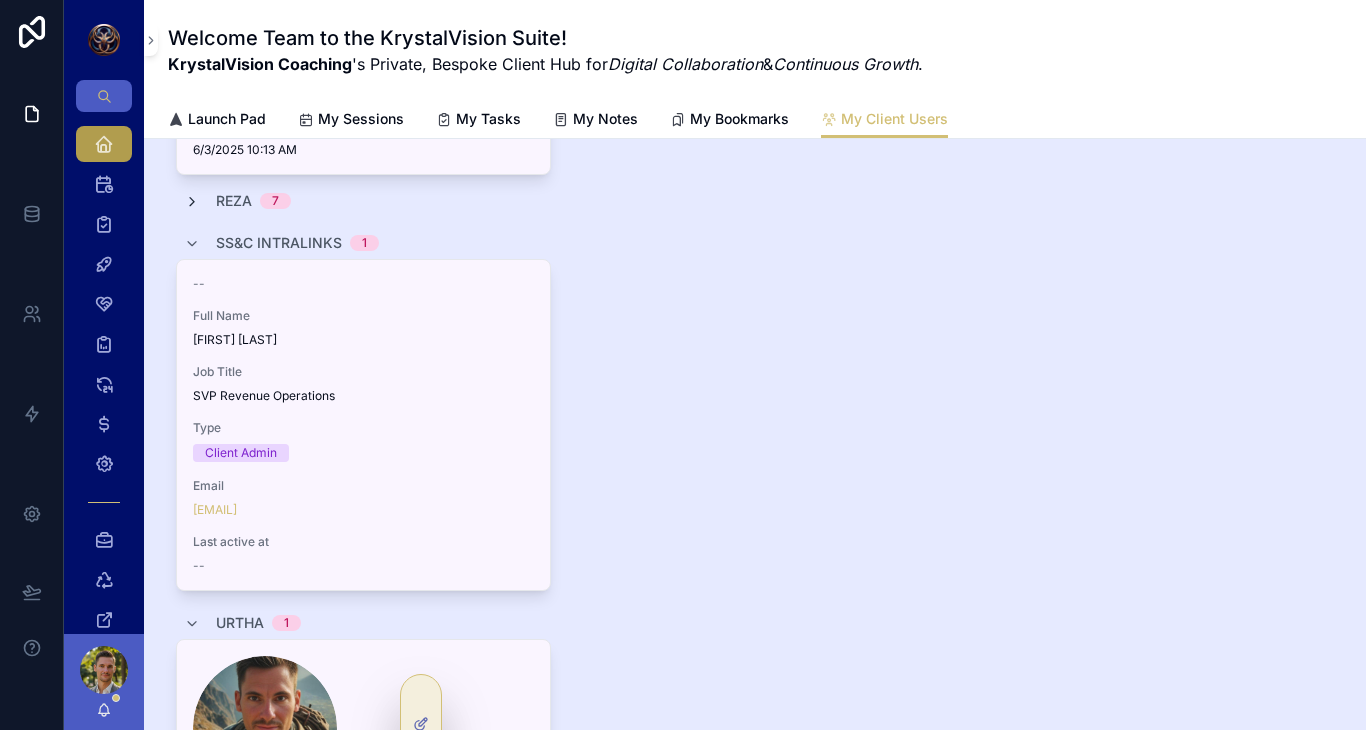 click at bounding box center [192, 202] 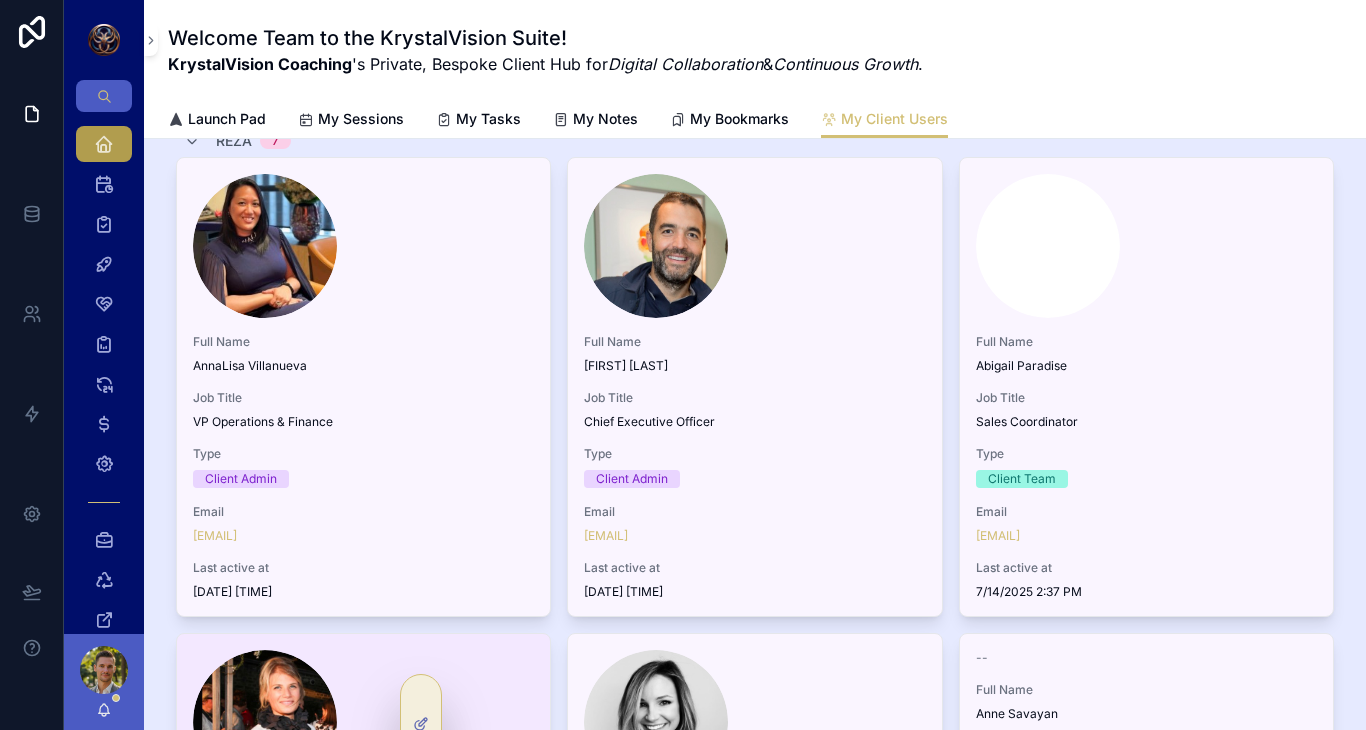 scroll, scrollTop: 586, scrollLeft: 0, axis: vertical 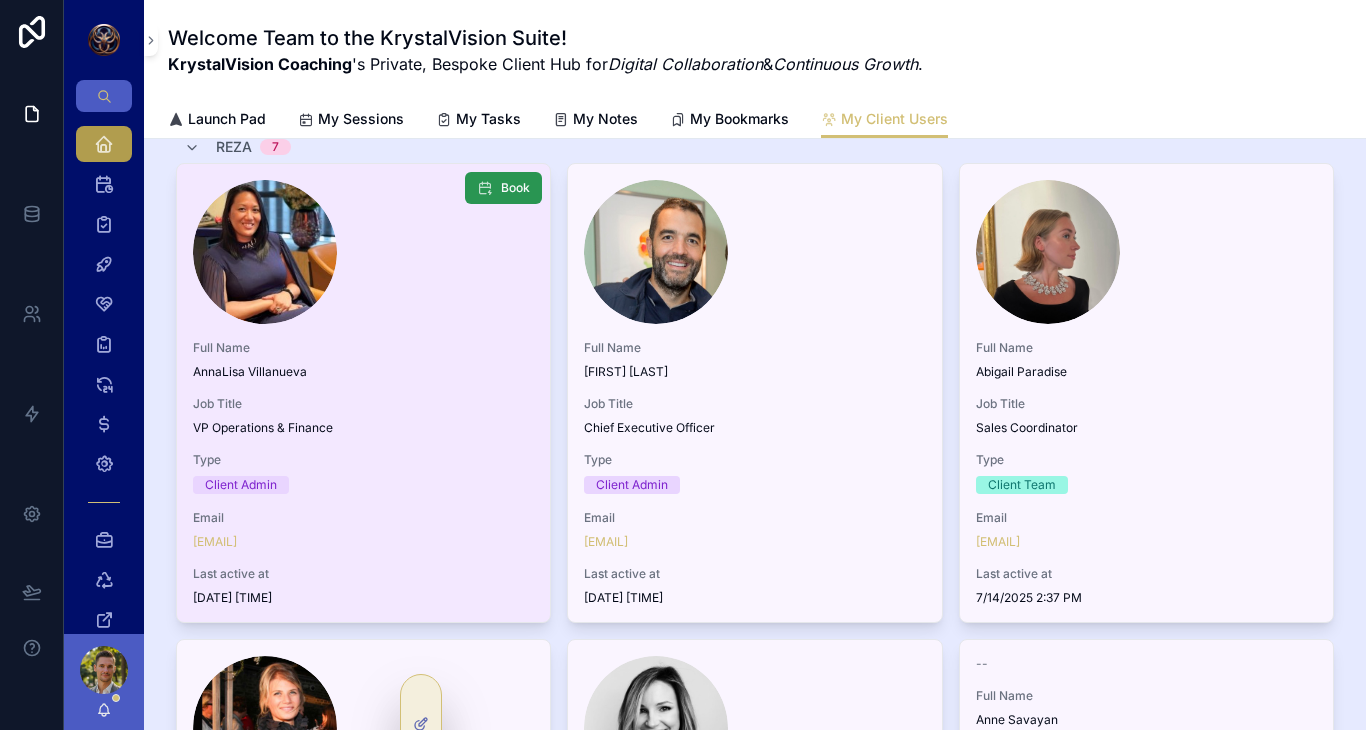click on "Book" at bounding box center [515, 188] 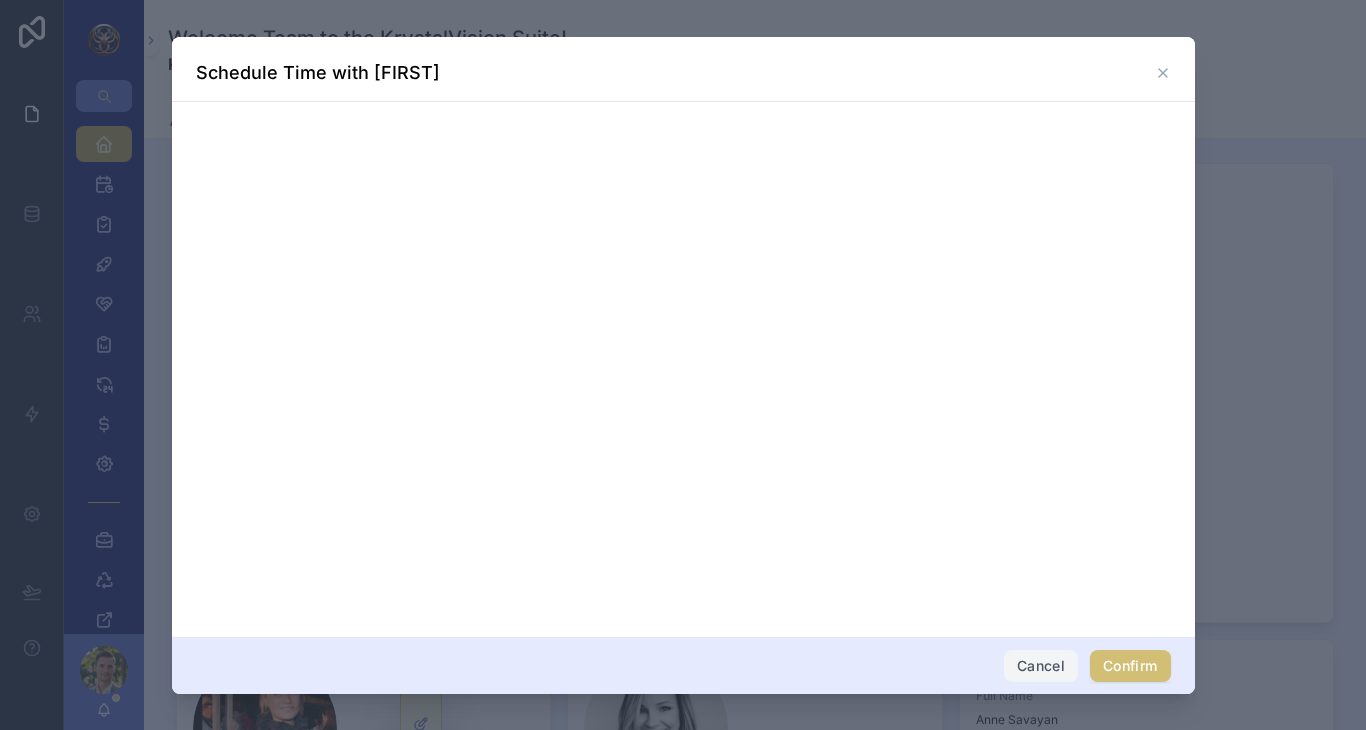 click on "Cancel" at bounding box center (1041, 666) 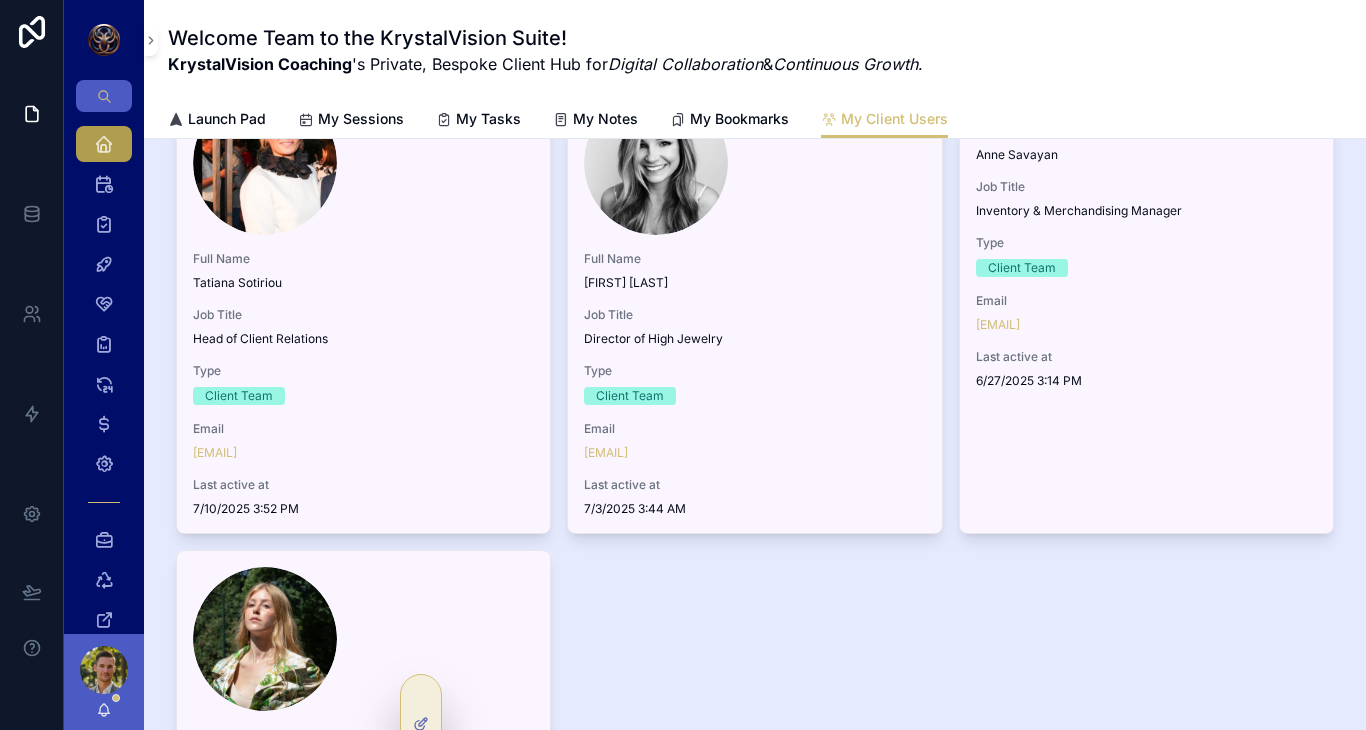 scroll, scrollTop: 0, scrollLeft: 0, axis: both 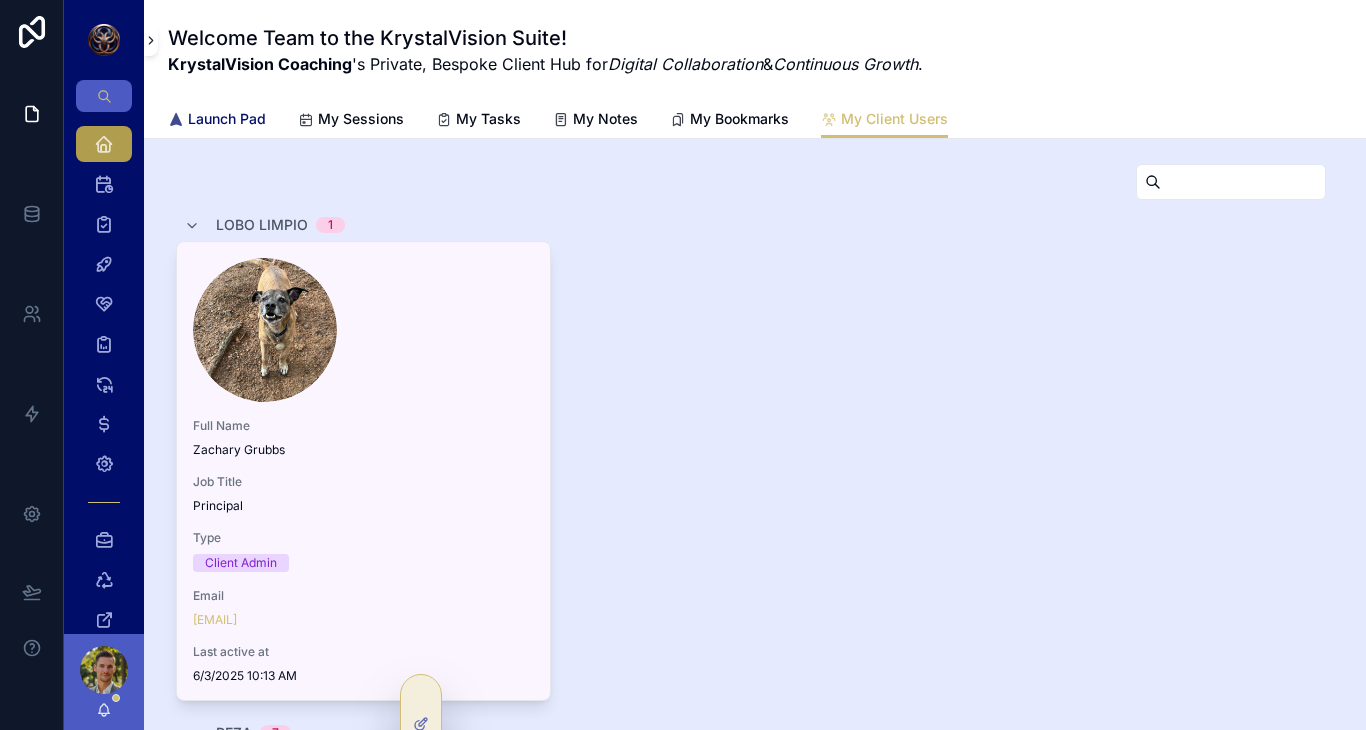 drag, startPoint x: 253, startPoint y: 119, endPoint x: 153, endPoint y: 42, distance: 126.210144 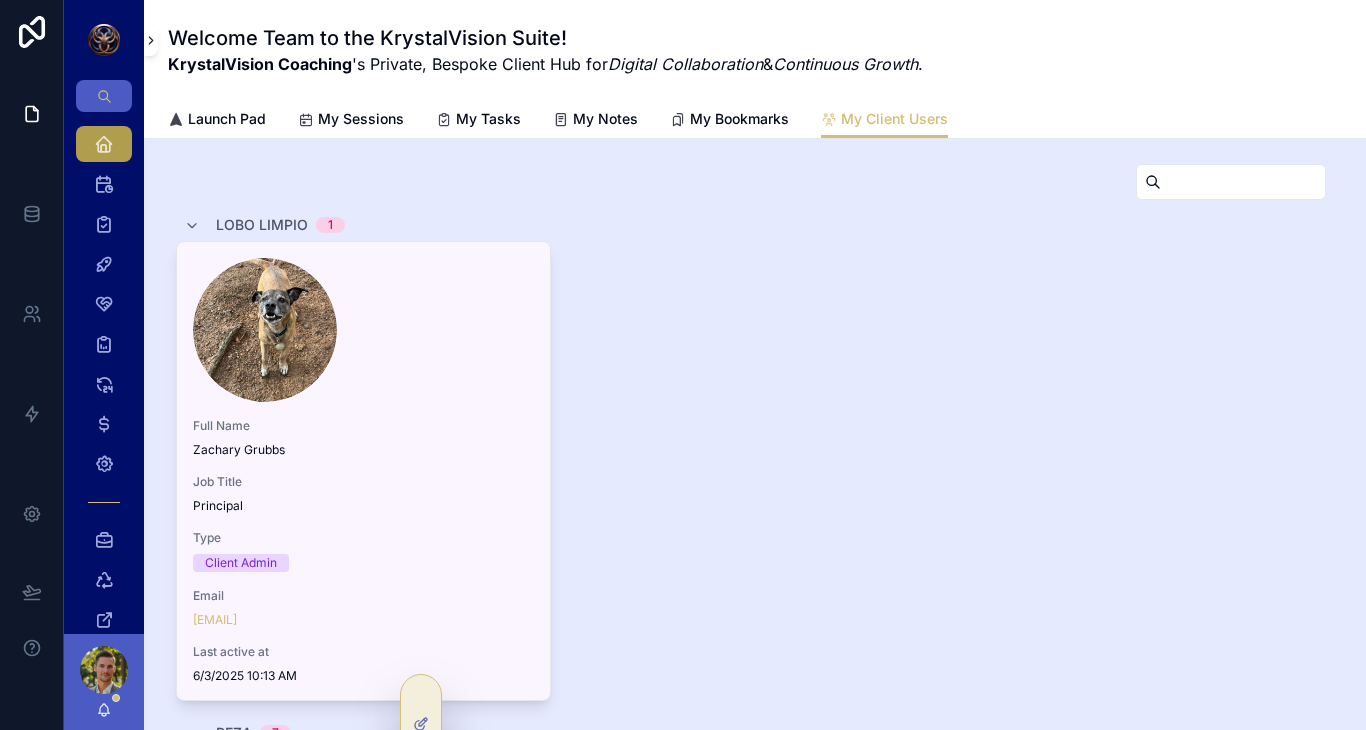 click 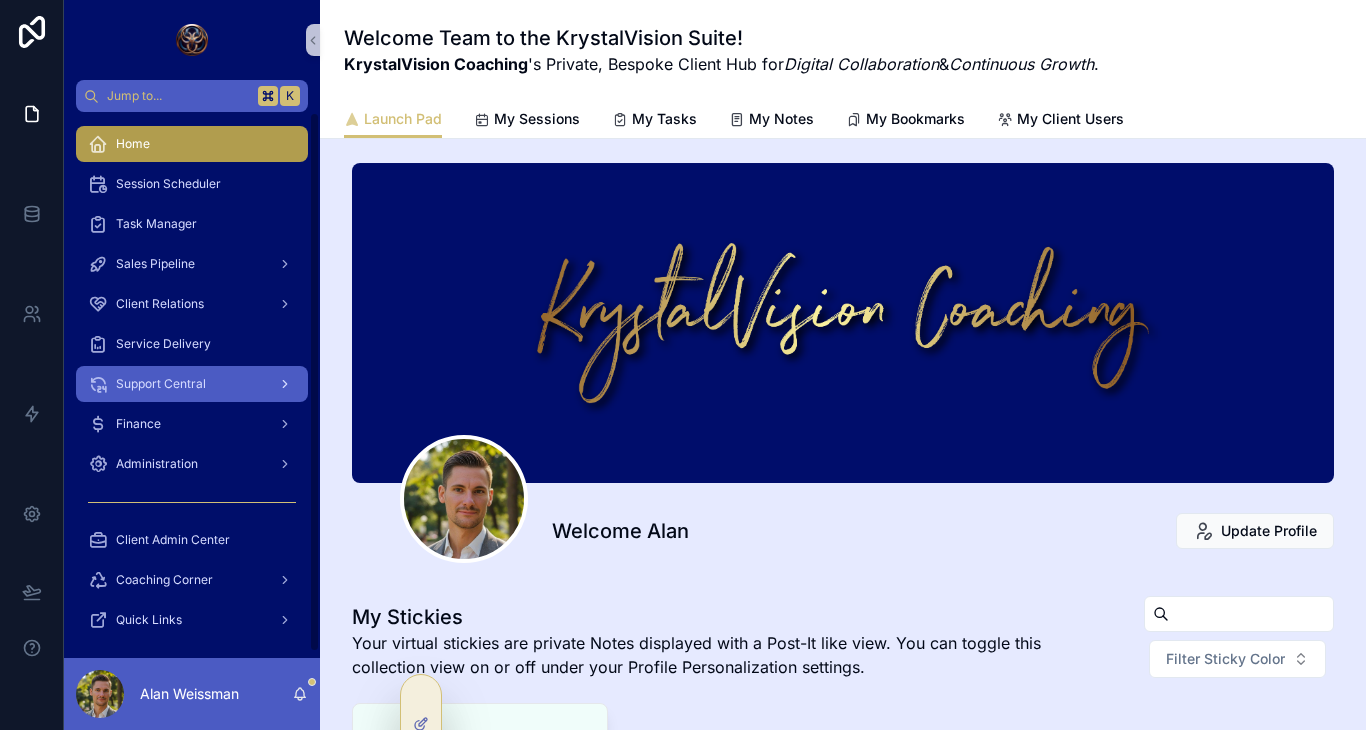 click on "Support Central" at bounding box center [161, 384] 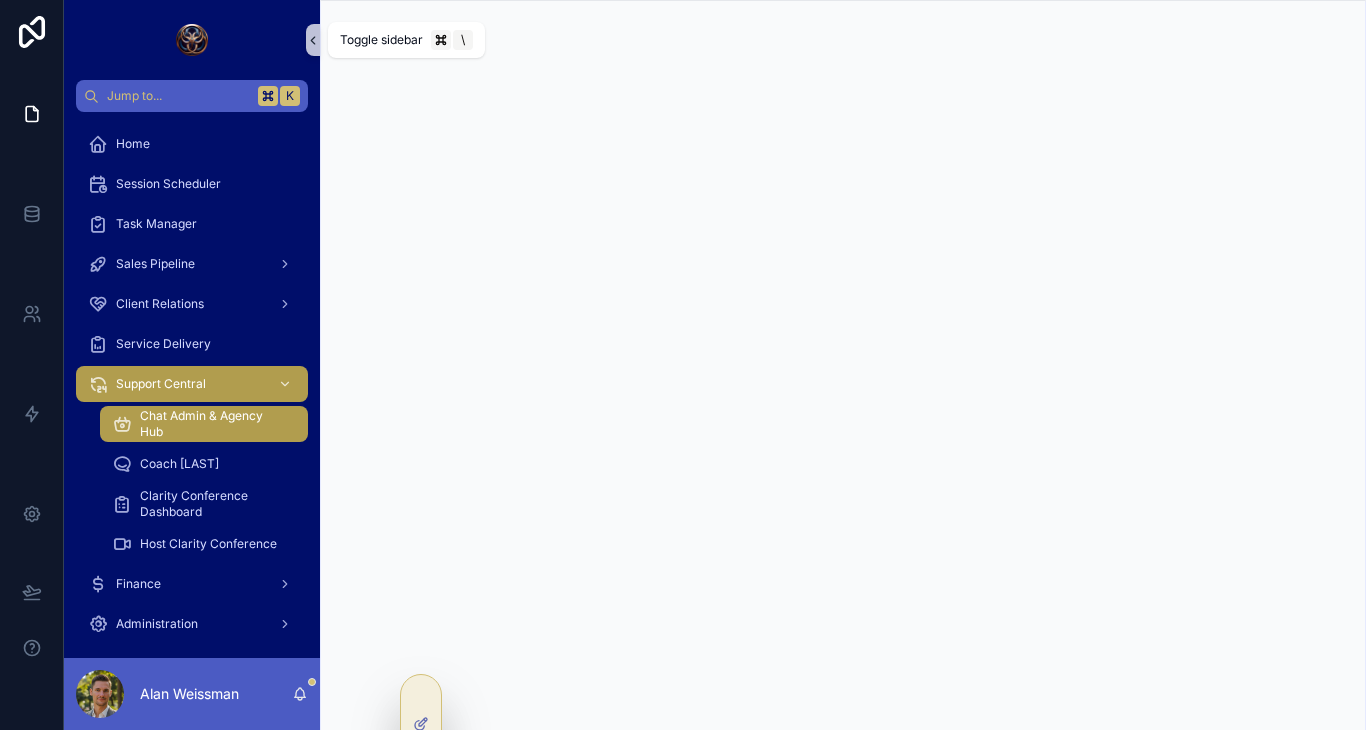 click 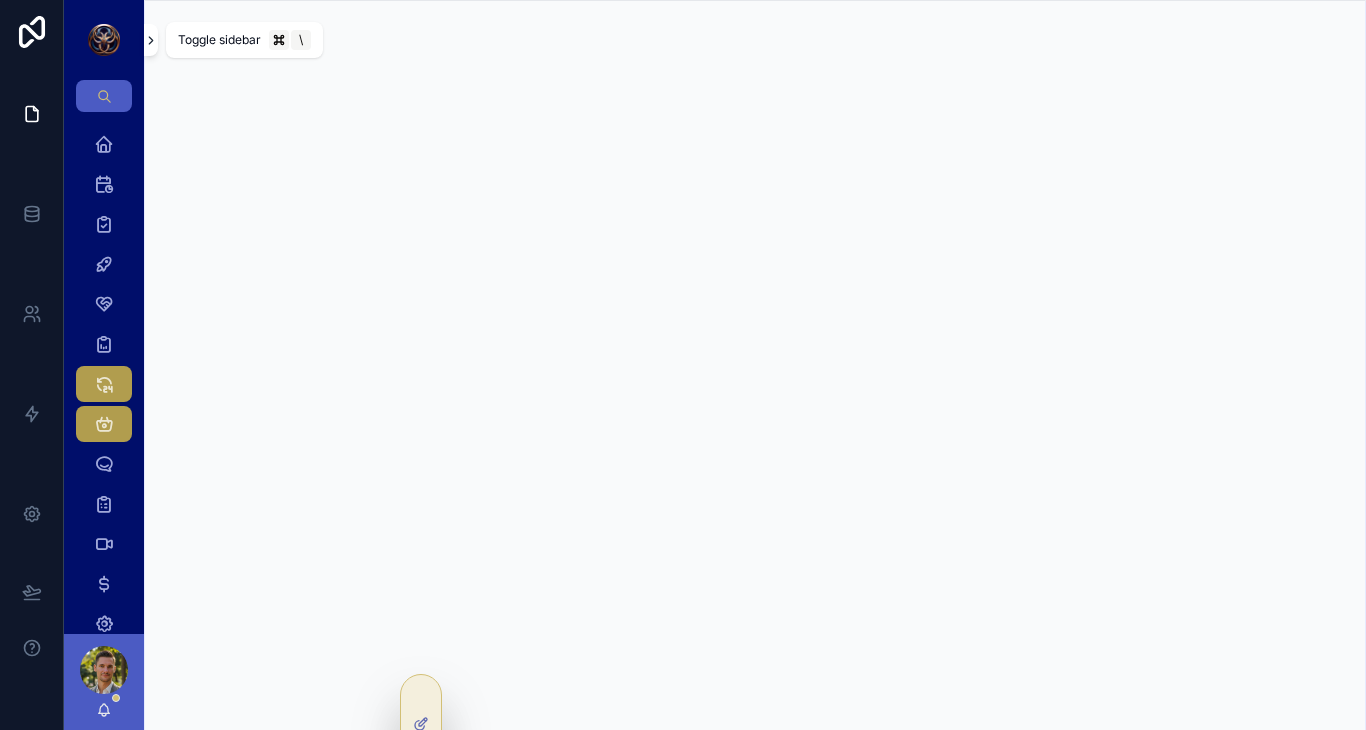 click 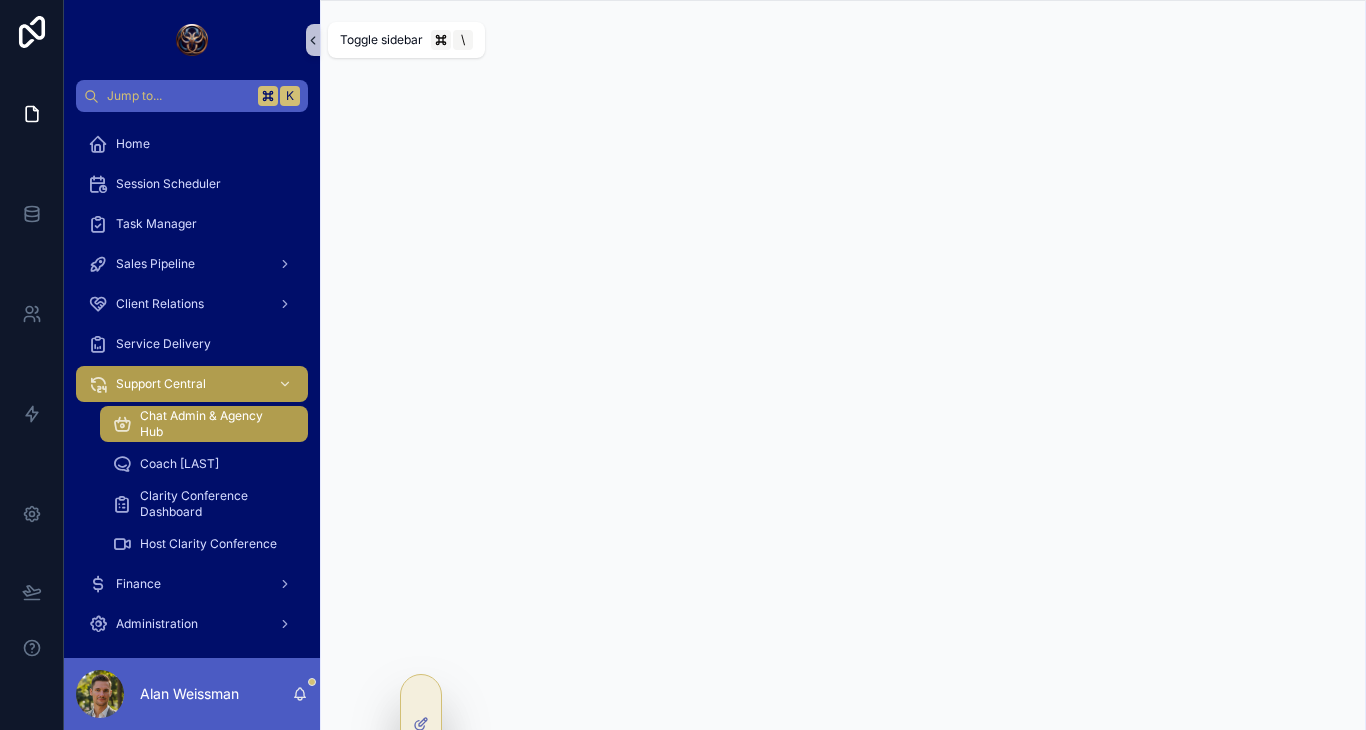 click 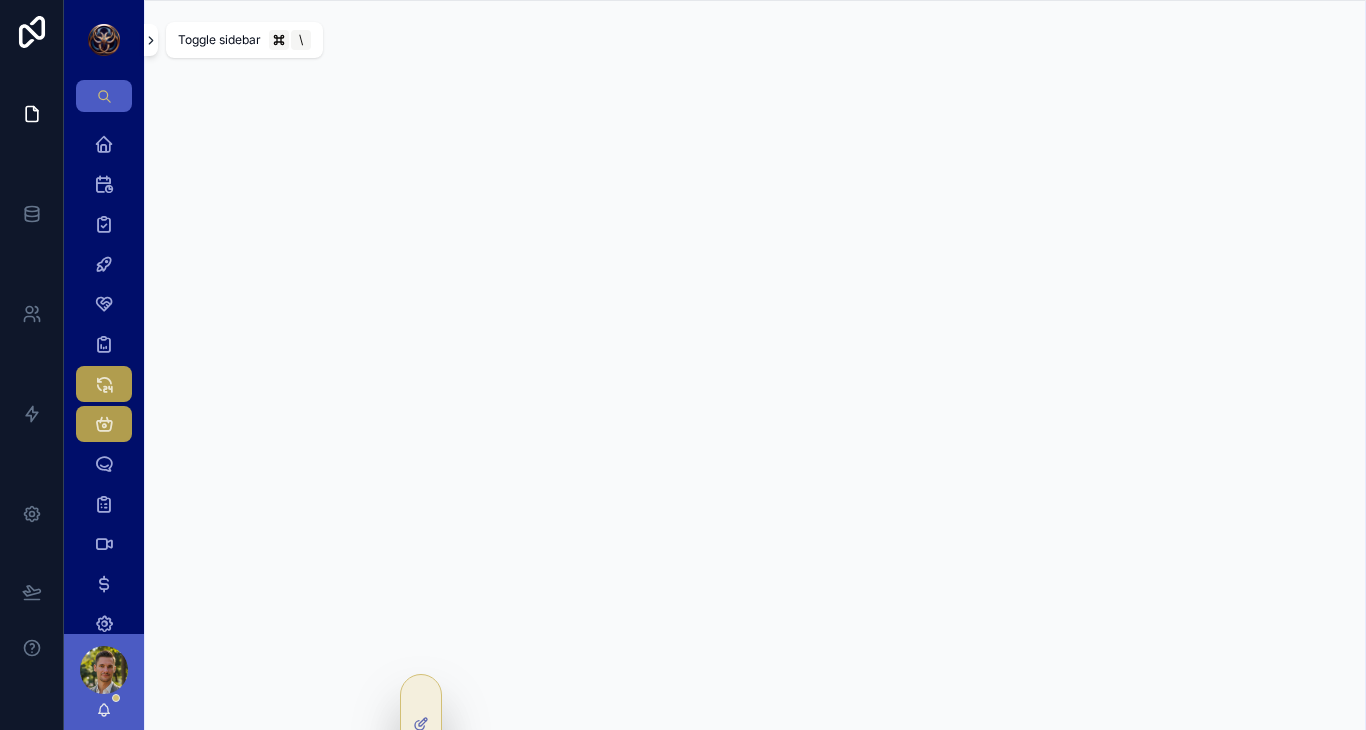 click 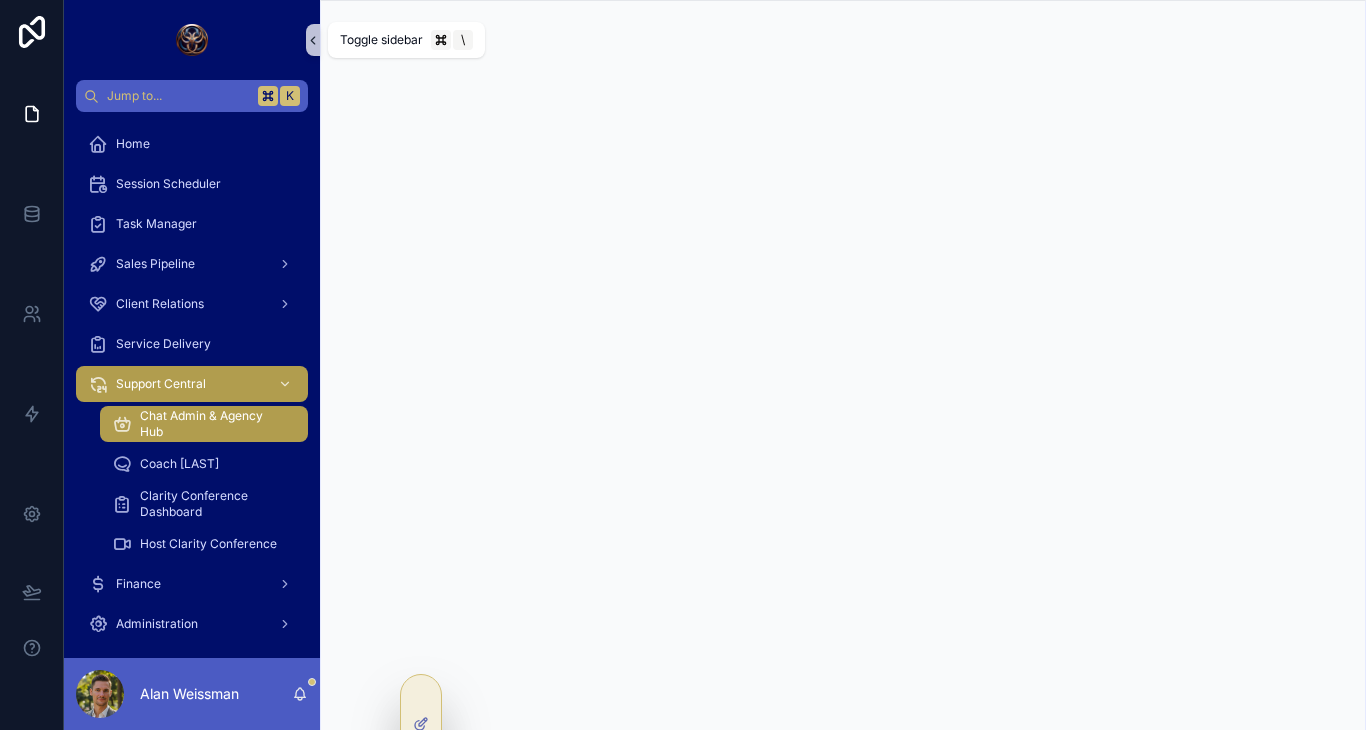 click 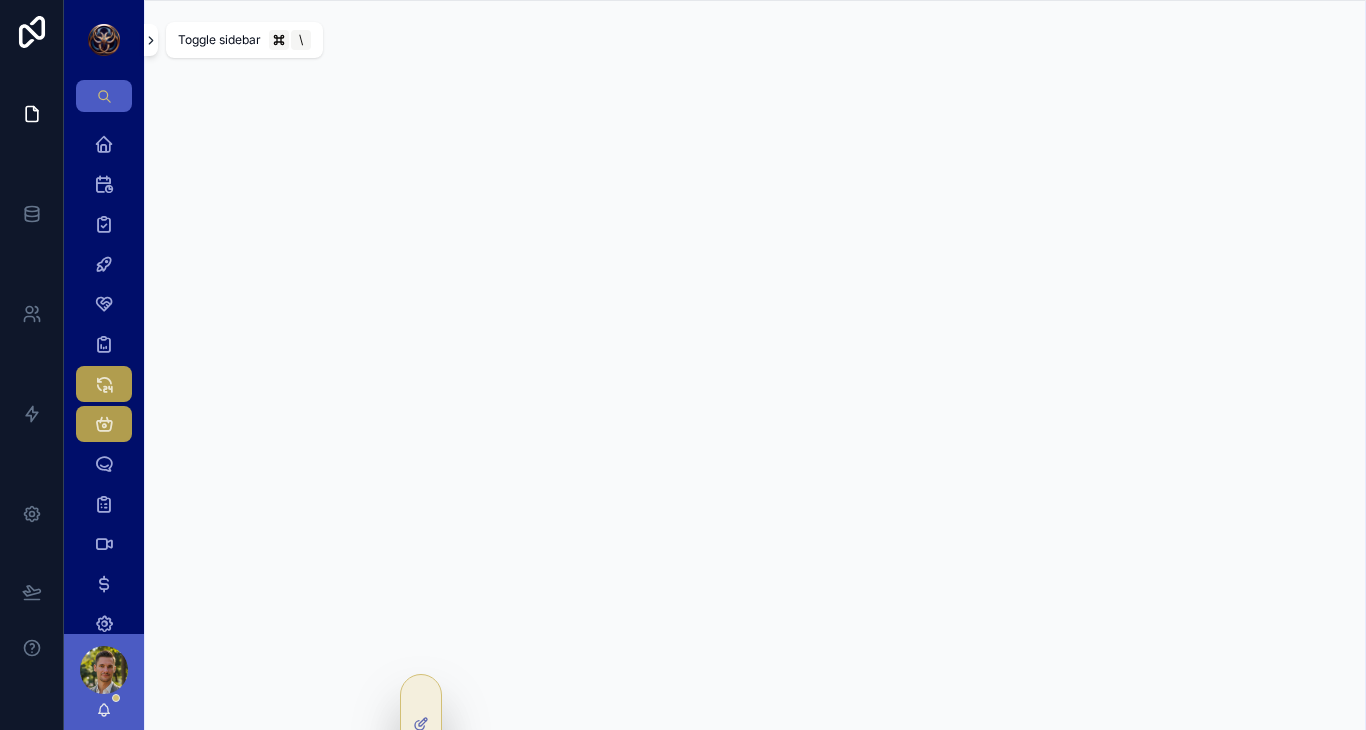 click 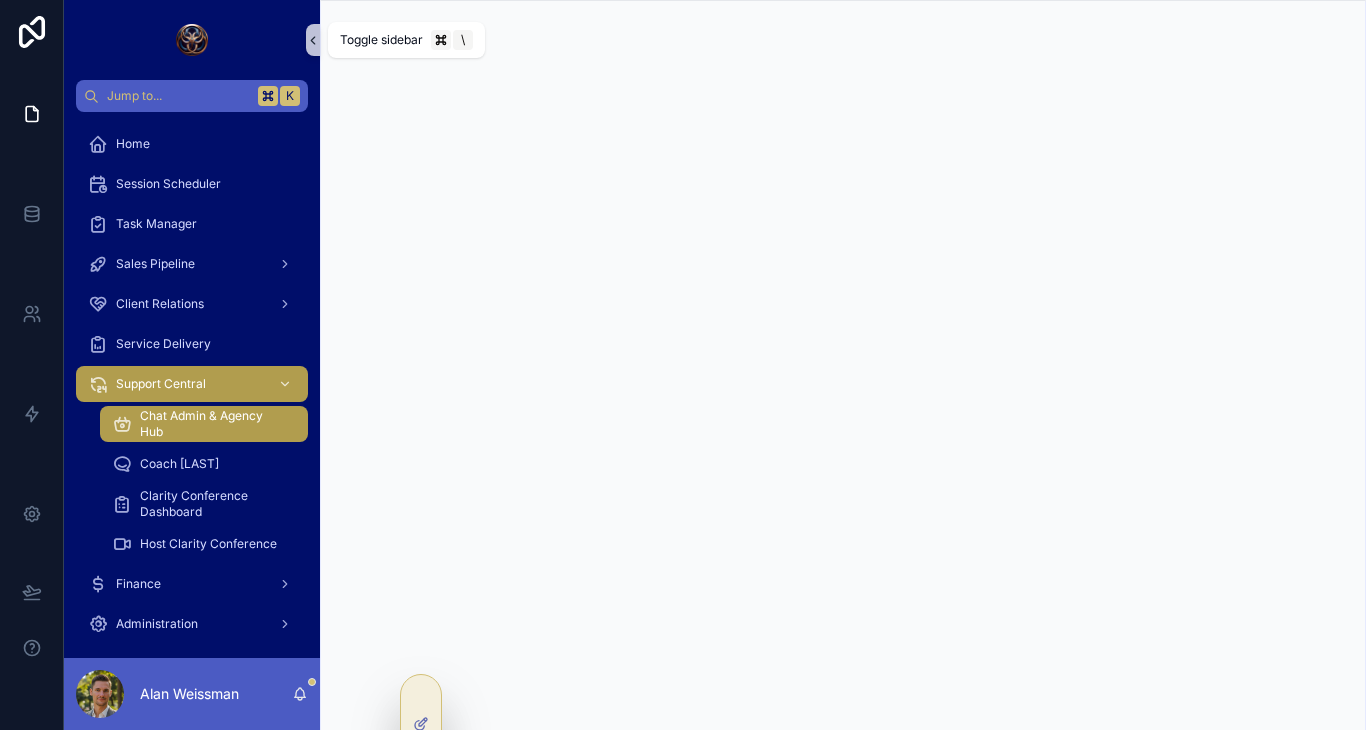 click 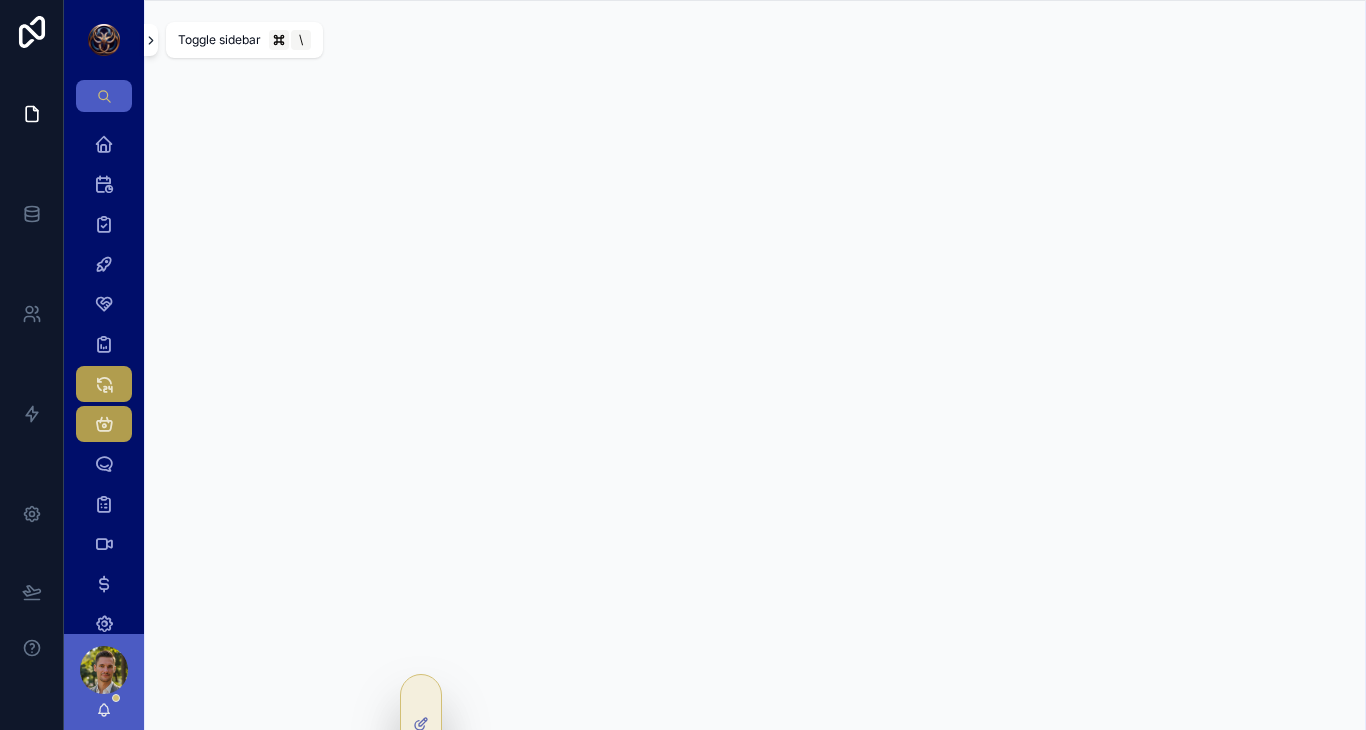 click 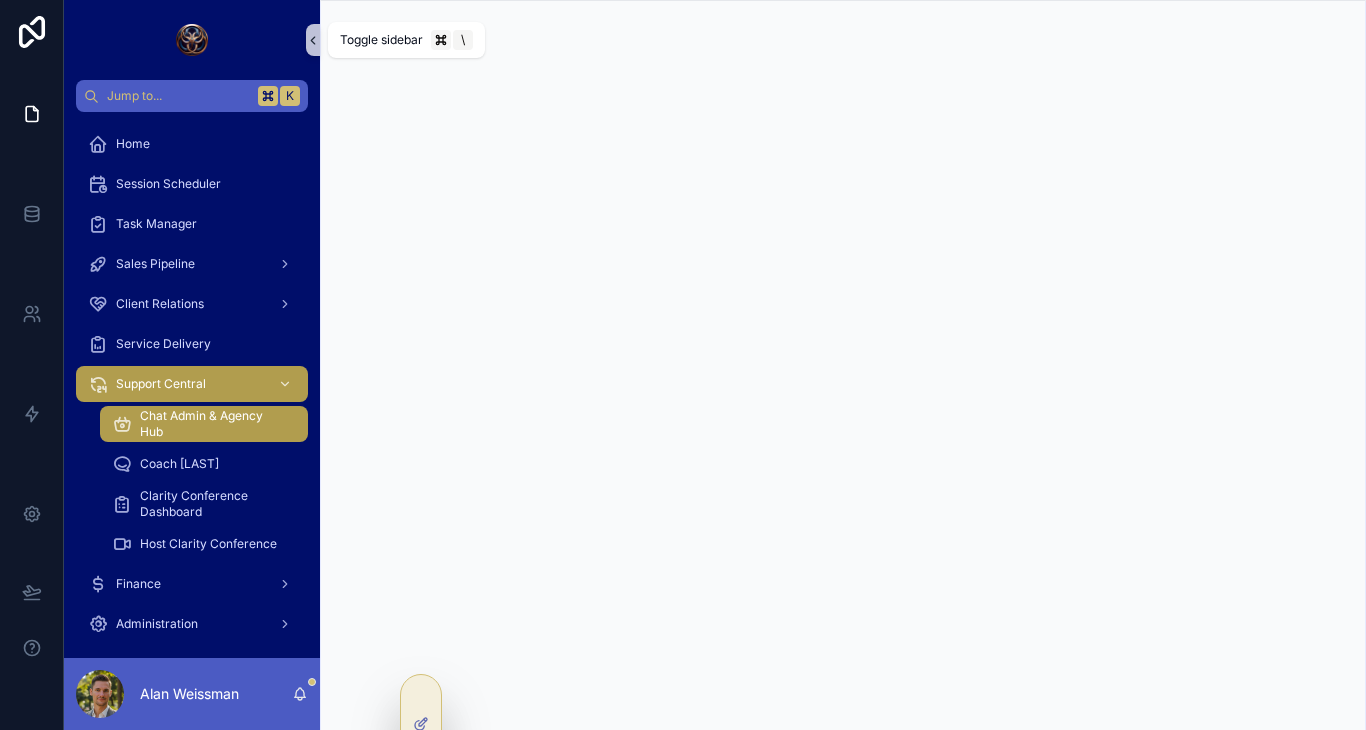 click 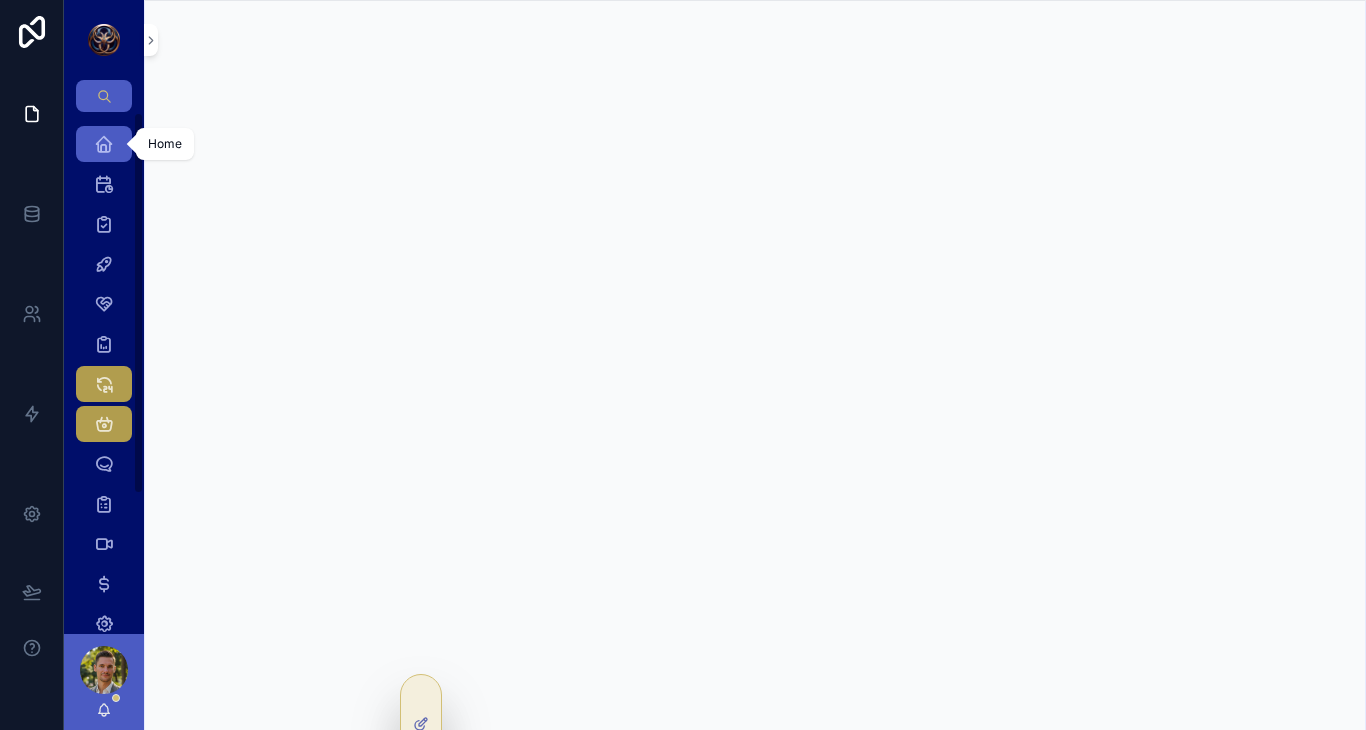 click on "Home" at bounding box center (104, 144) 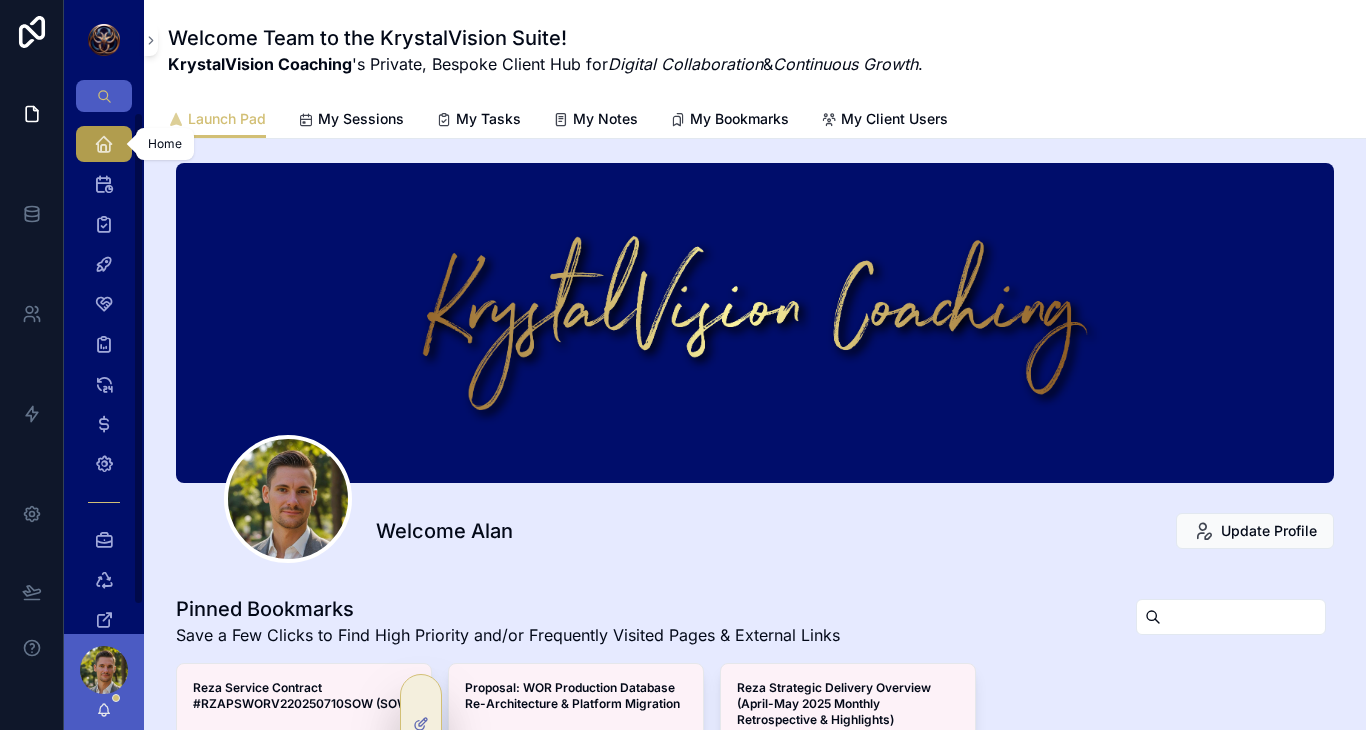 click 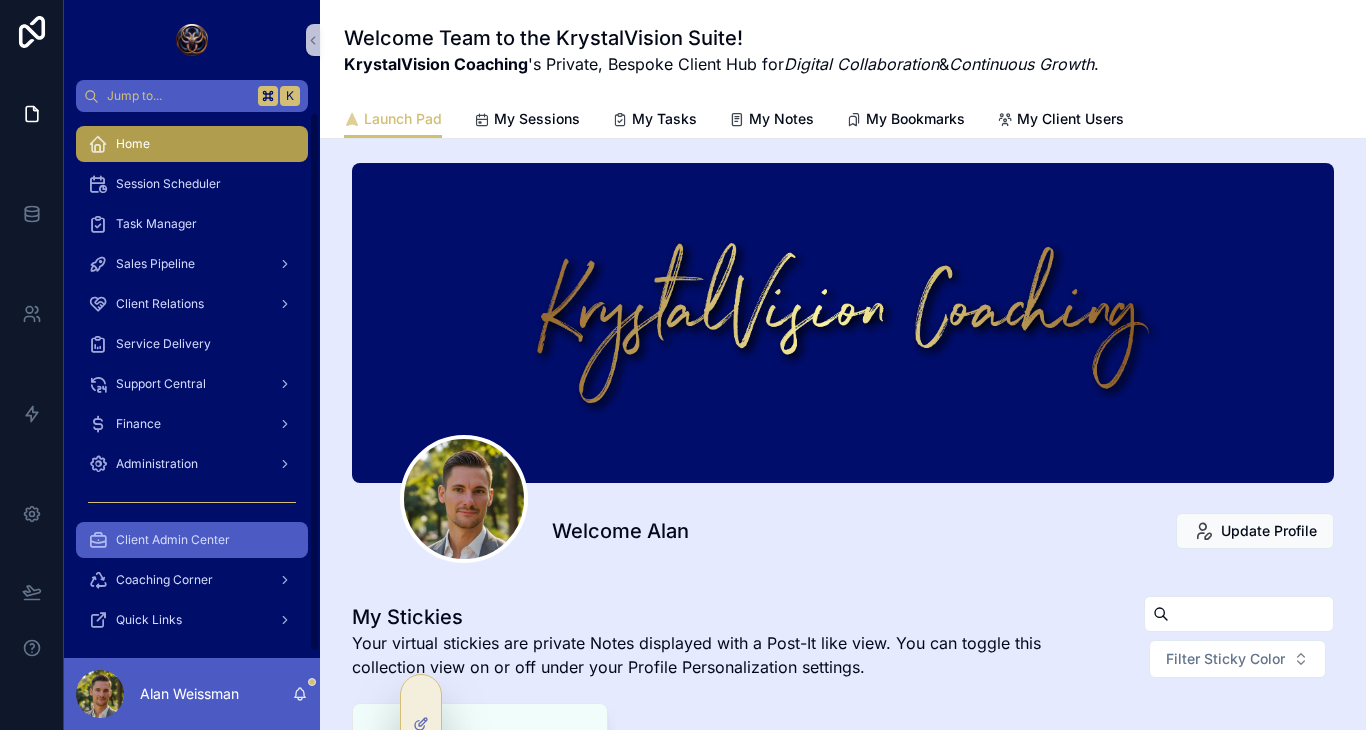click on "Client Admin Center" at bounding box center (192, 540) 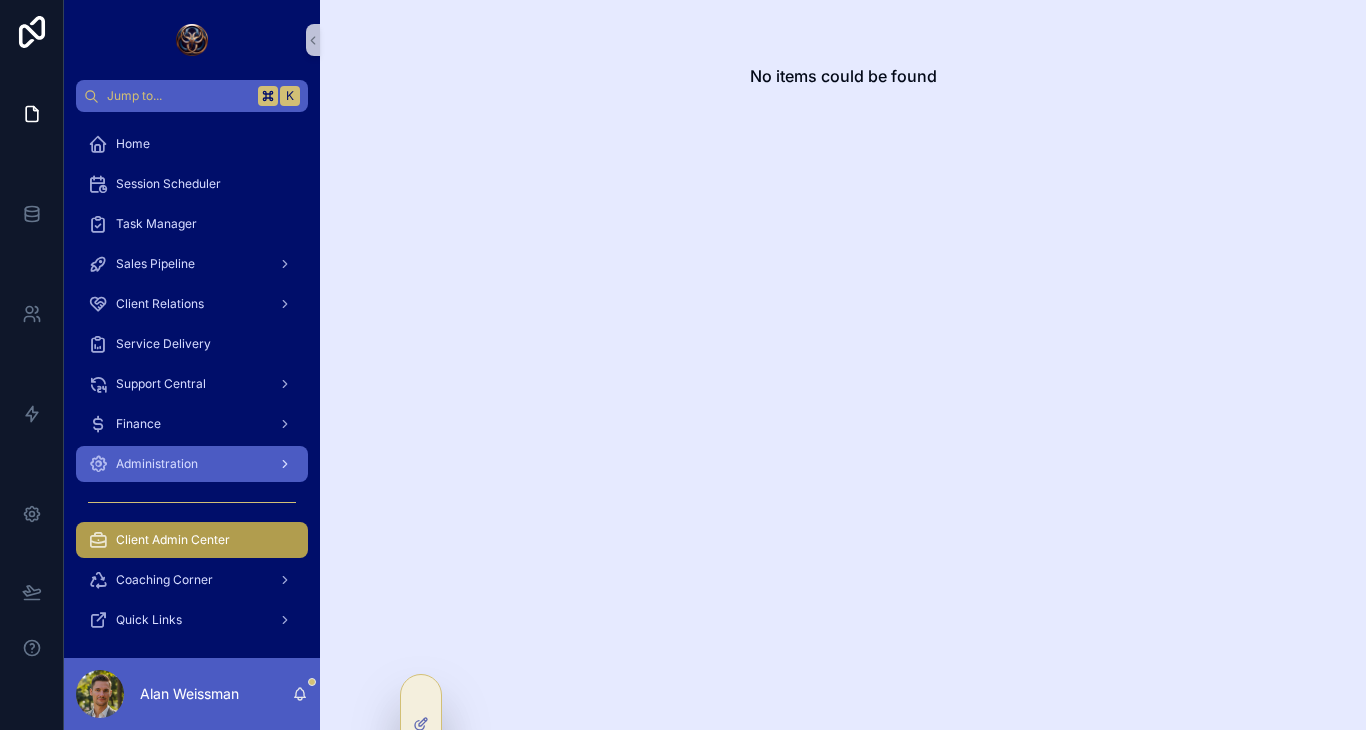 scroll, scrollTop: 6, scrollLeft: 0, axis: vertical 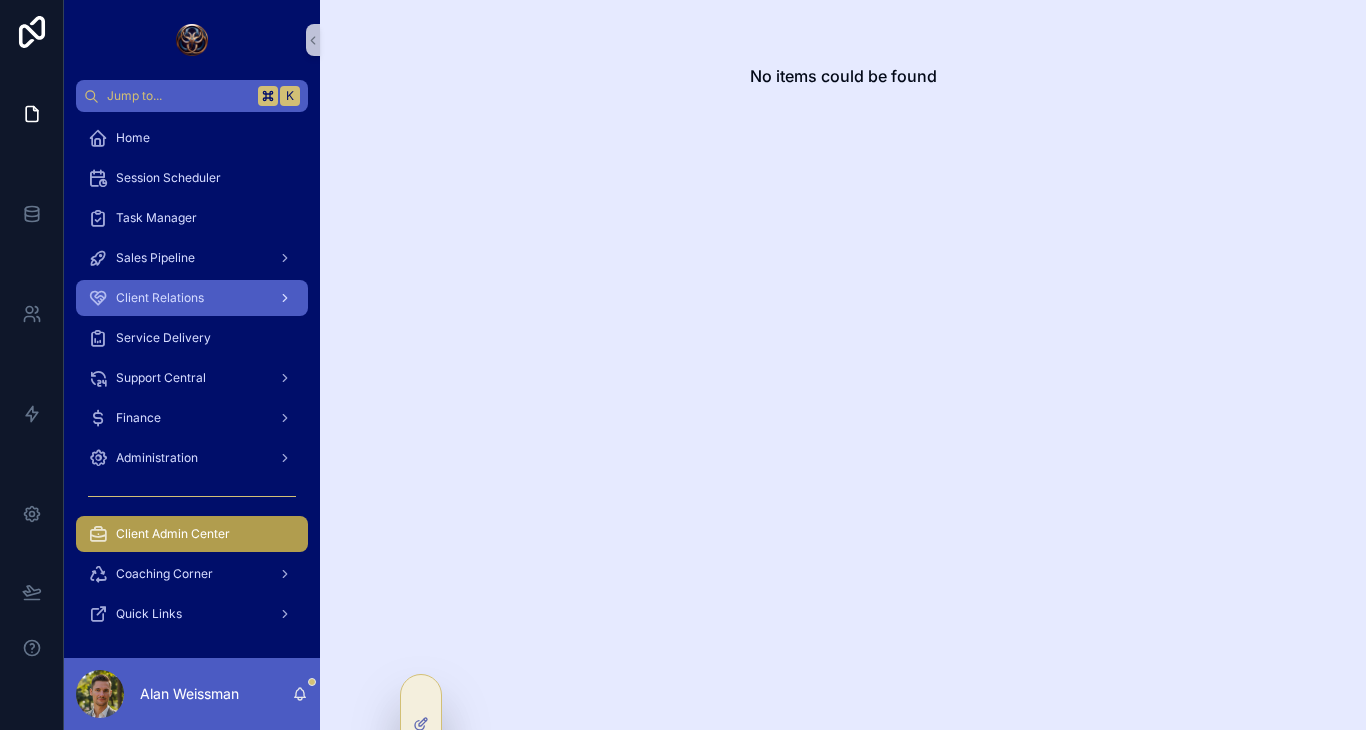 click 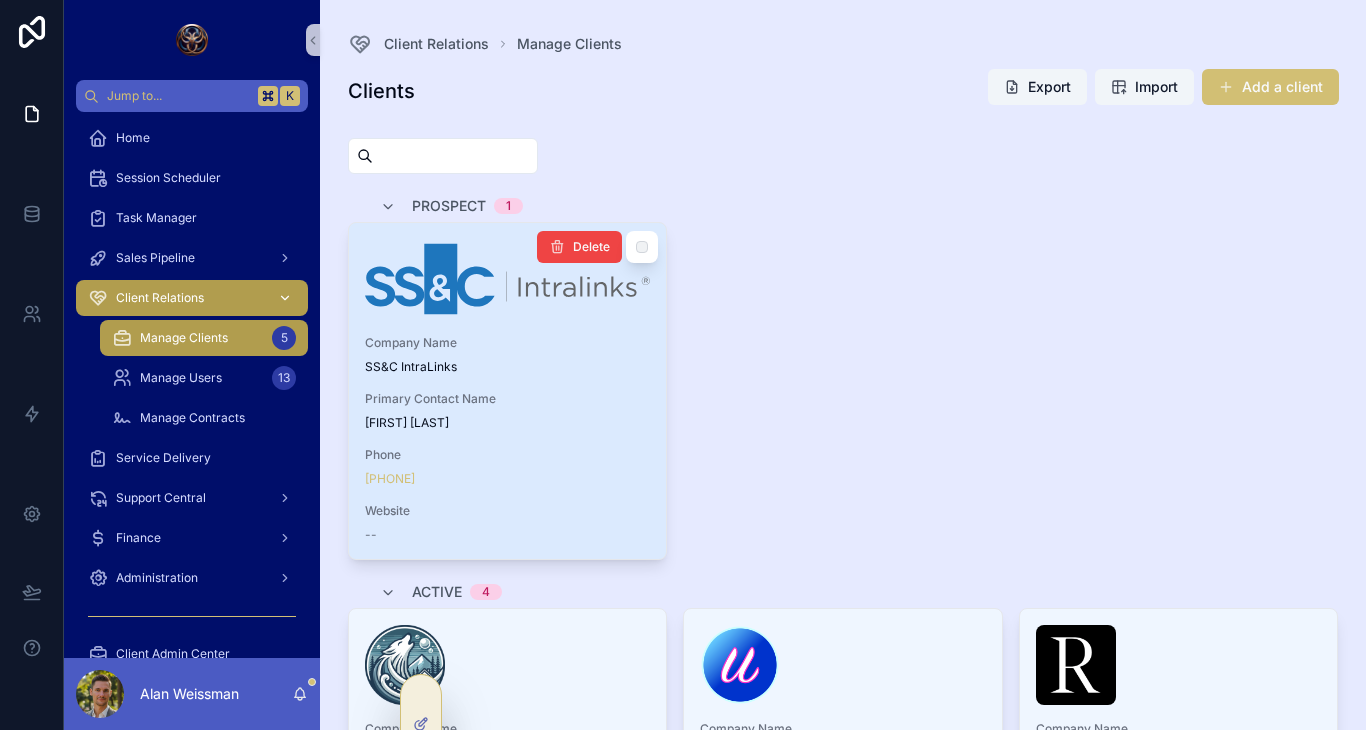 click on "Company Name SS&C IntraLinks Primary Contact Name Joseph Rocchio Phone +1 646-621-6050 Website --" at bounding box center (508, 391) 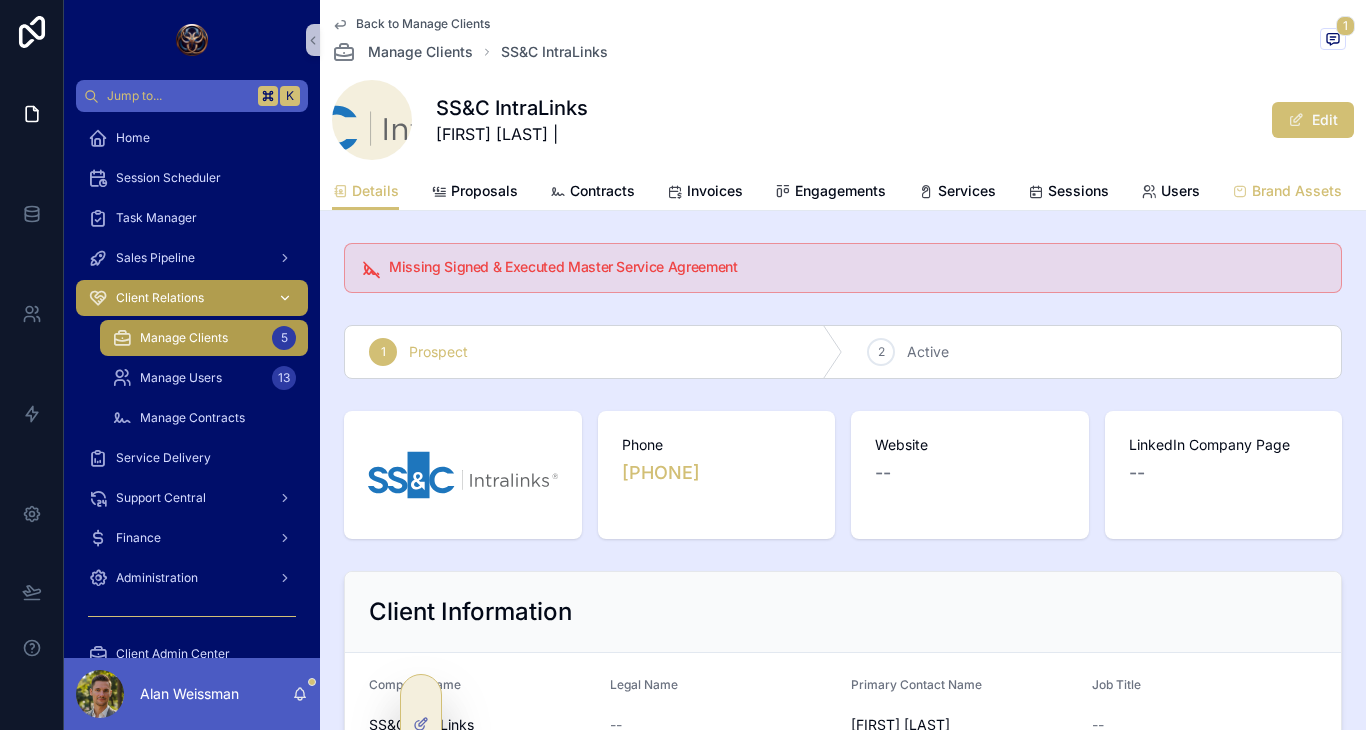 click on "Brand Assets" at bounding box center [1297, 191] 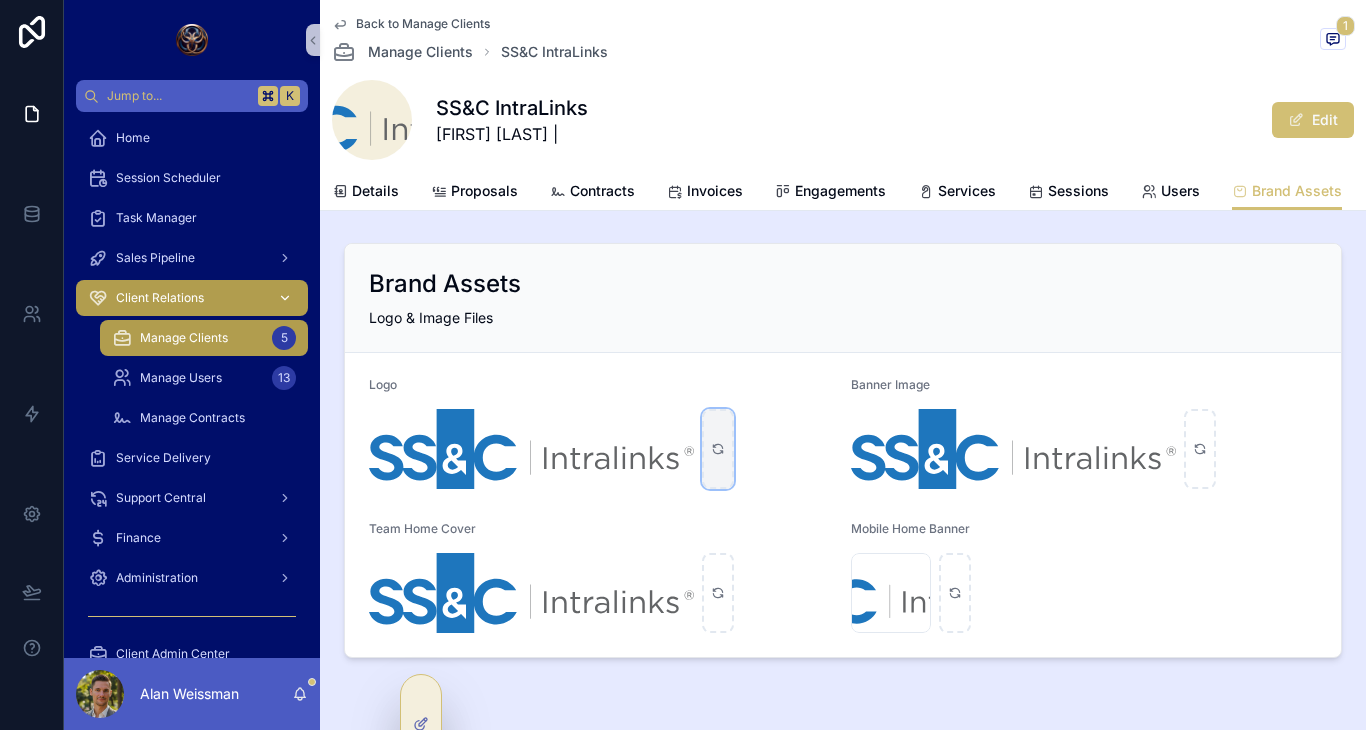 click 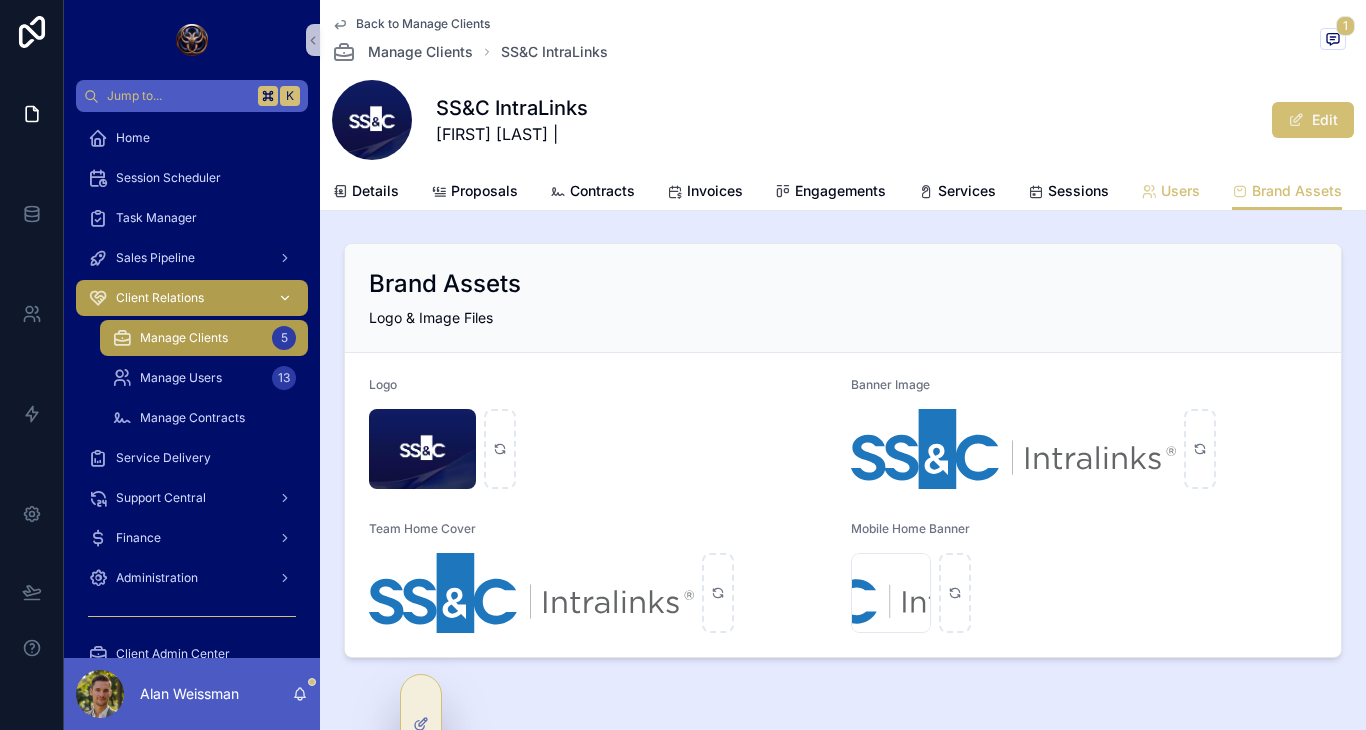 click on "Users" at bounding box center [1170, 193] 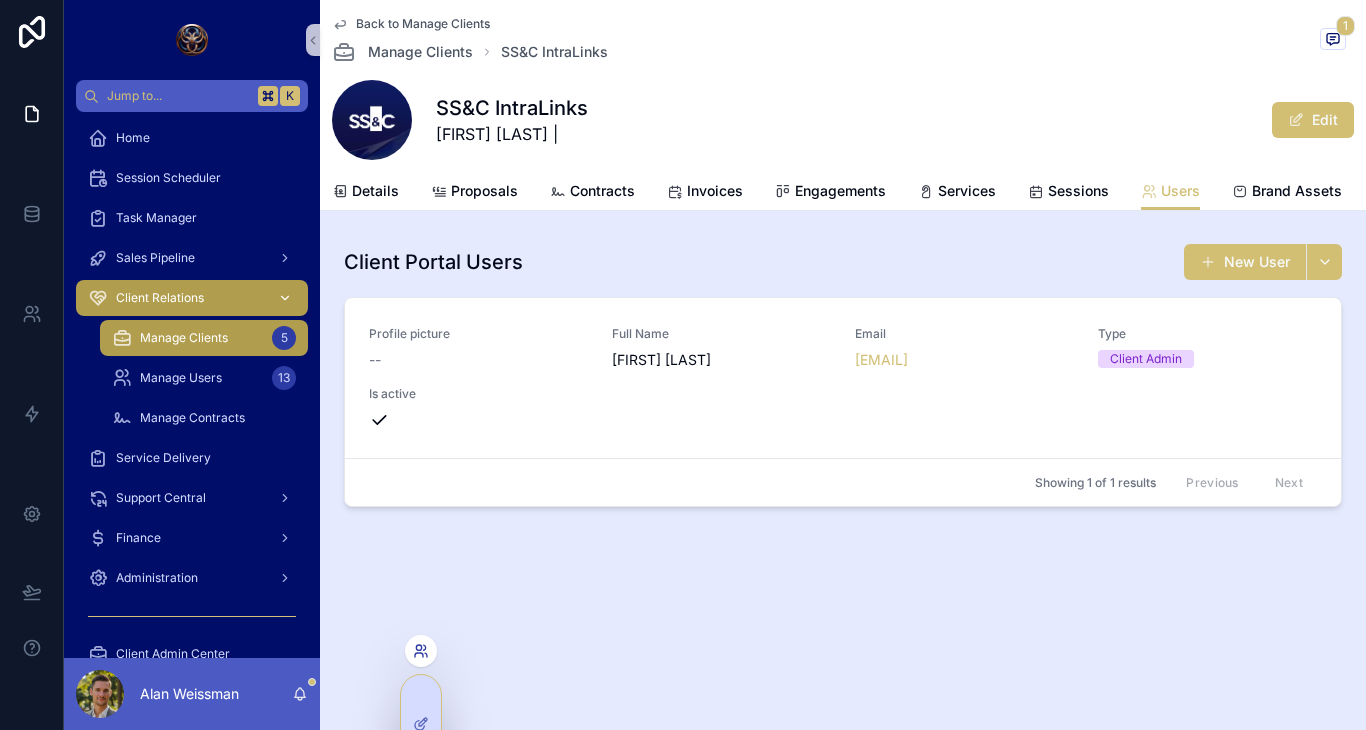 click 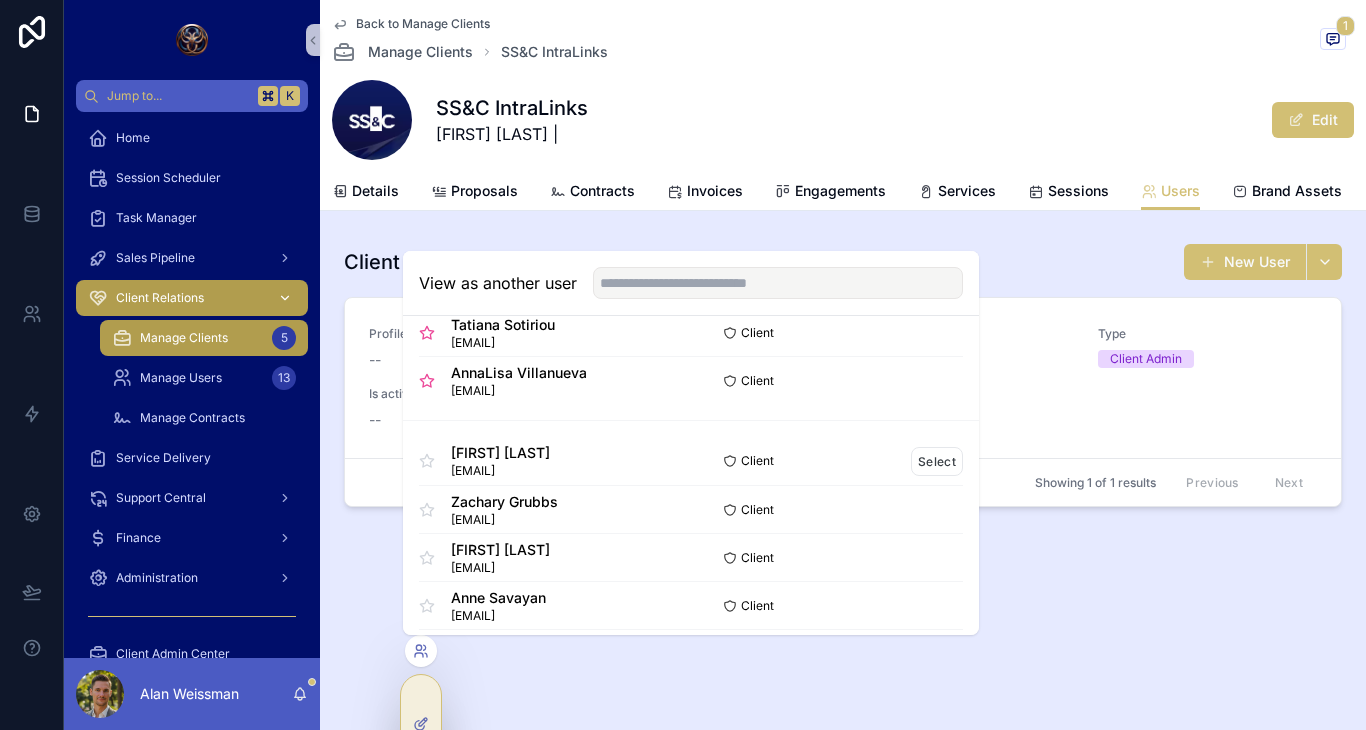 scroll, scrollTop: 159, scrollLeft: 0, axis: vertical 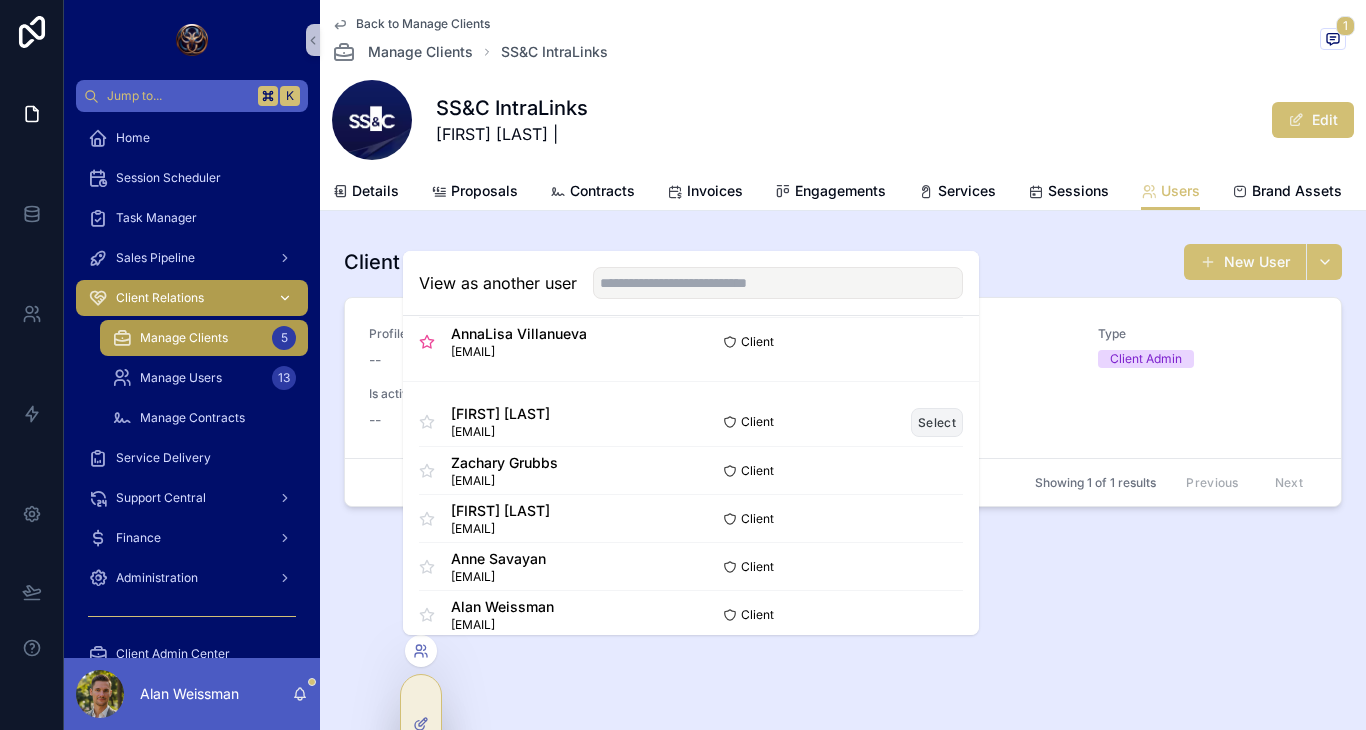 click on "Select" at bounding box center (937, 422) 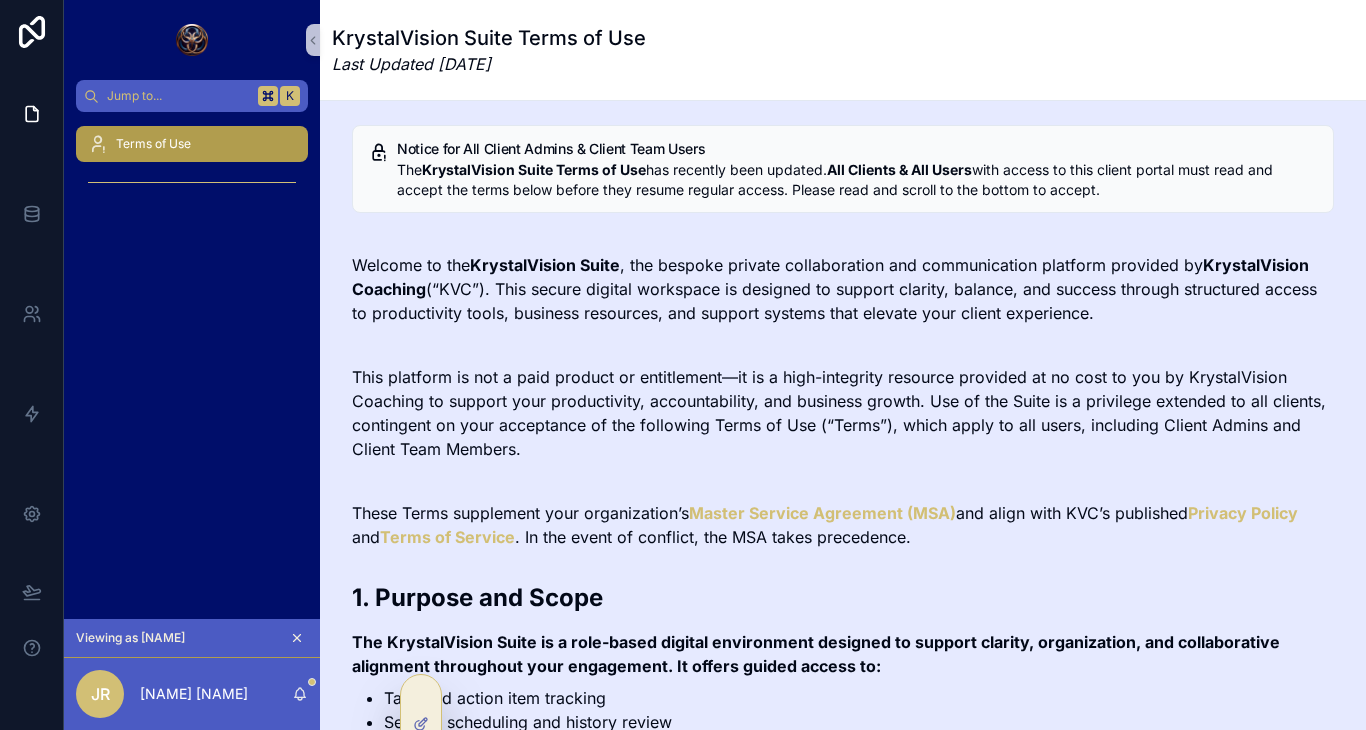 scroll, scrollTop: 0, scrollLeft: 0, axis: both 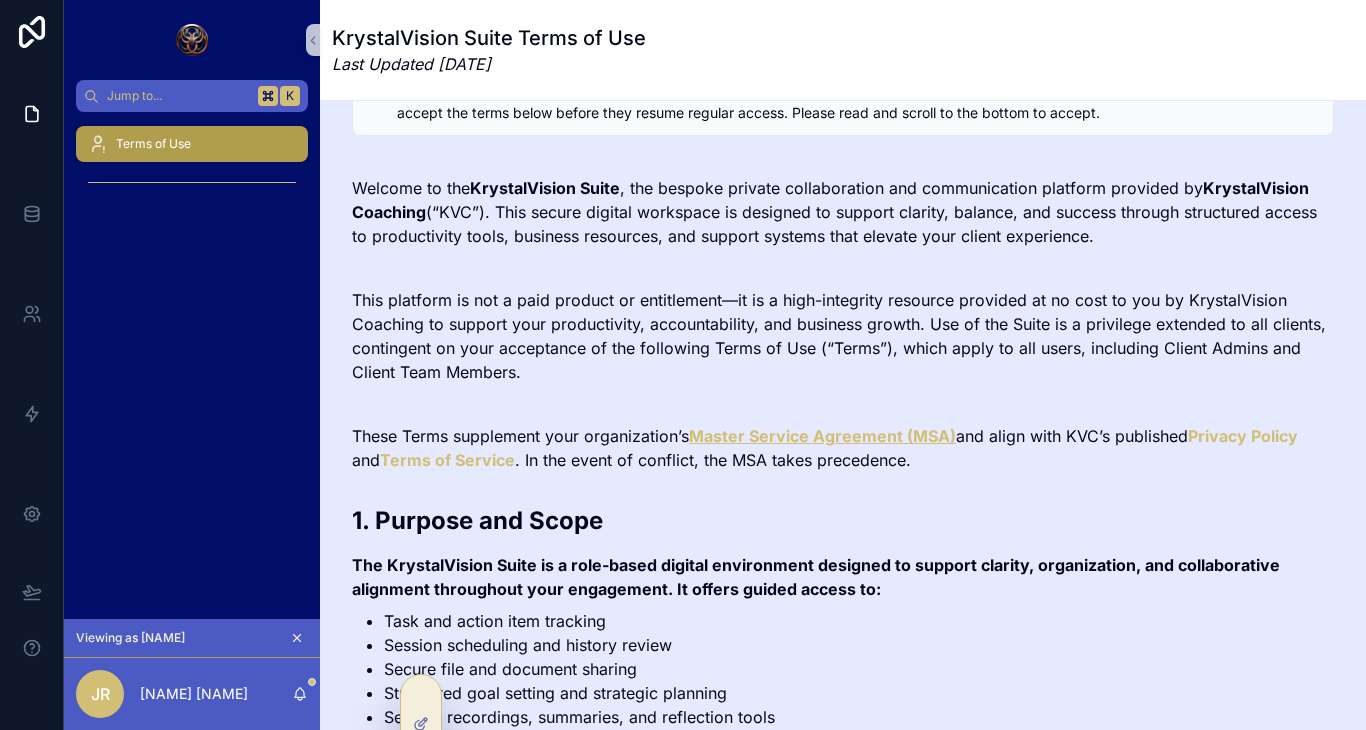 click on "Master Service Agreement (MSA)" at bounding box center [822, 436] 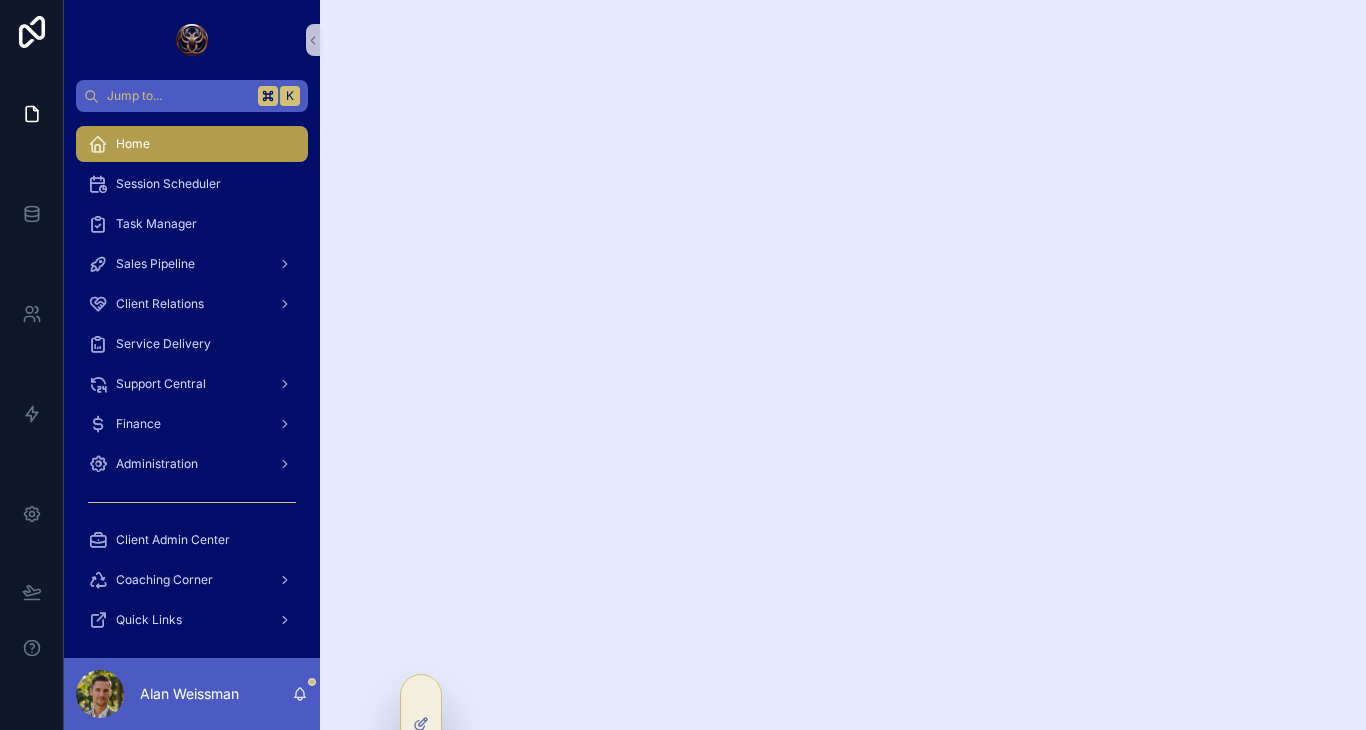 scroll, scrollTop: 0, scrollLeft: 0, axis: both 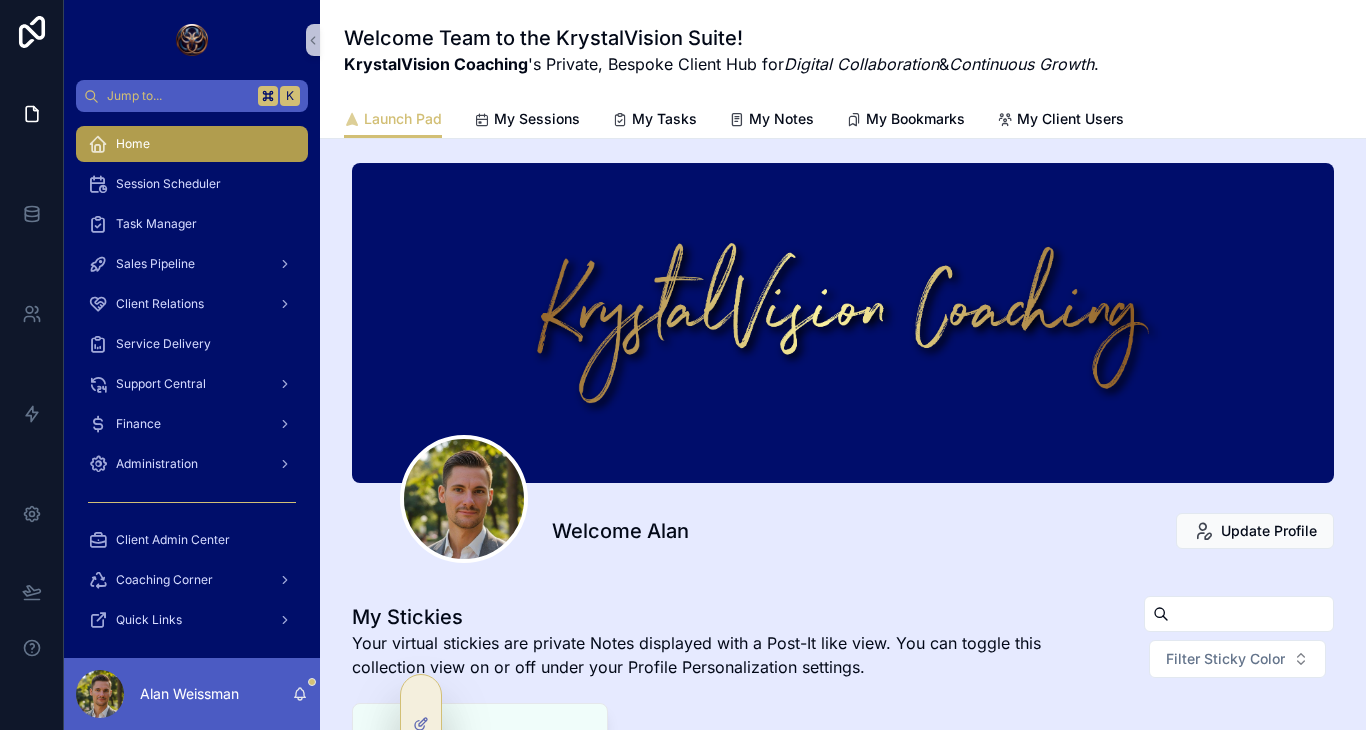 click on "My Stickies" at bounding box center [718, 617] 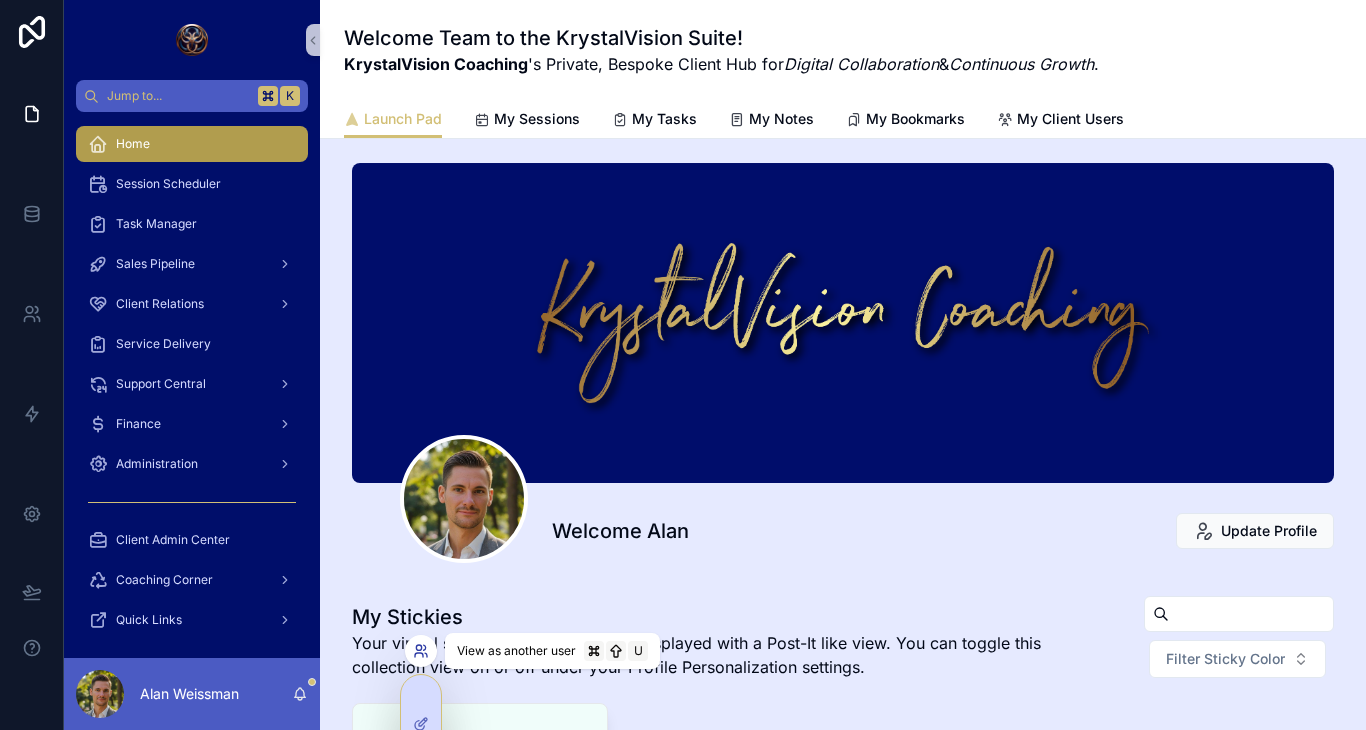 click 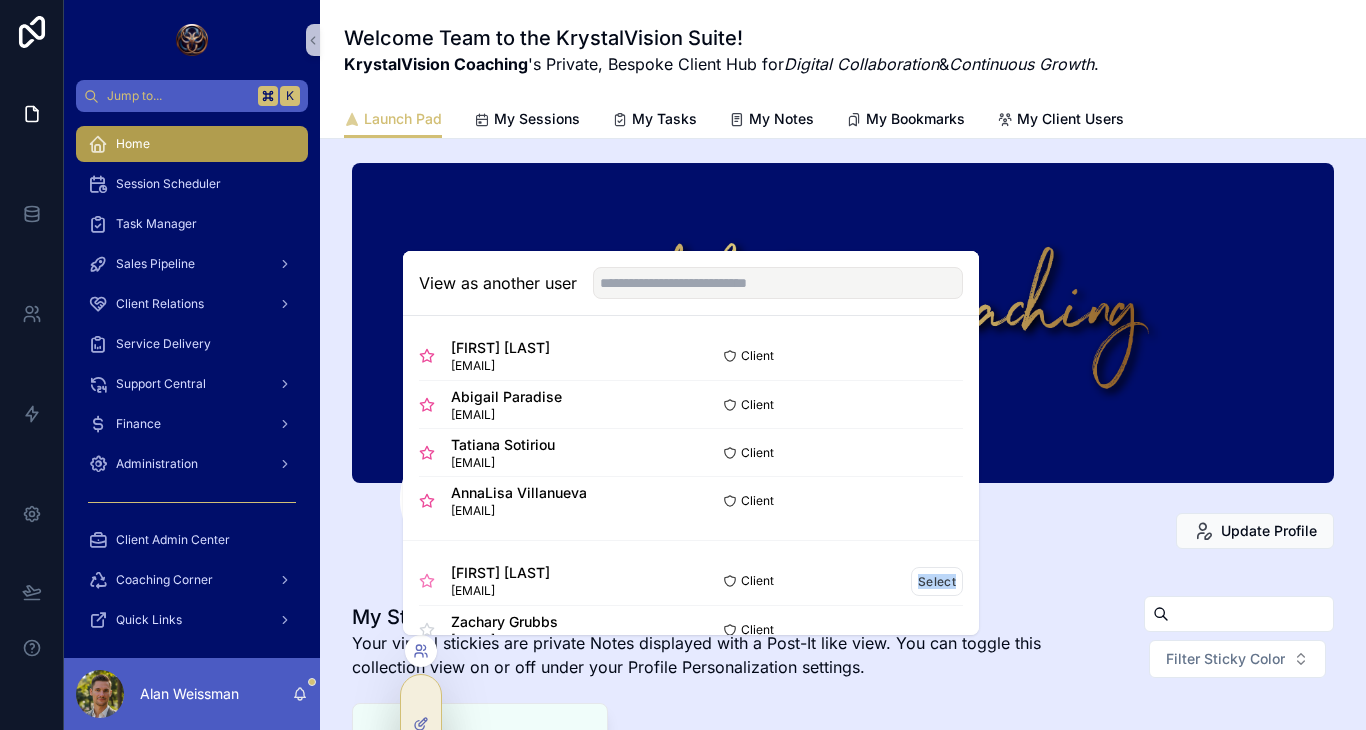 click 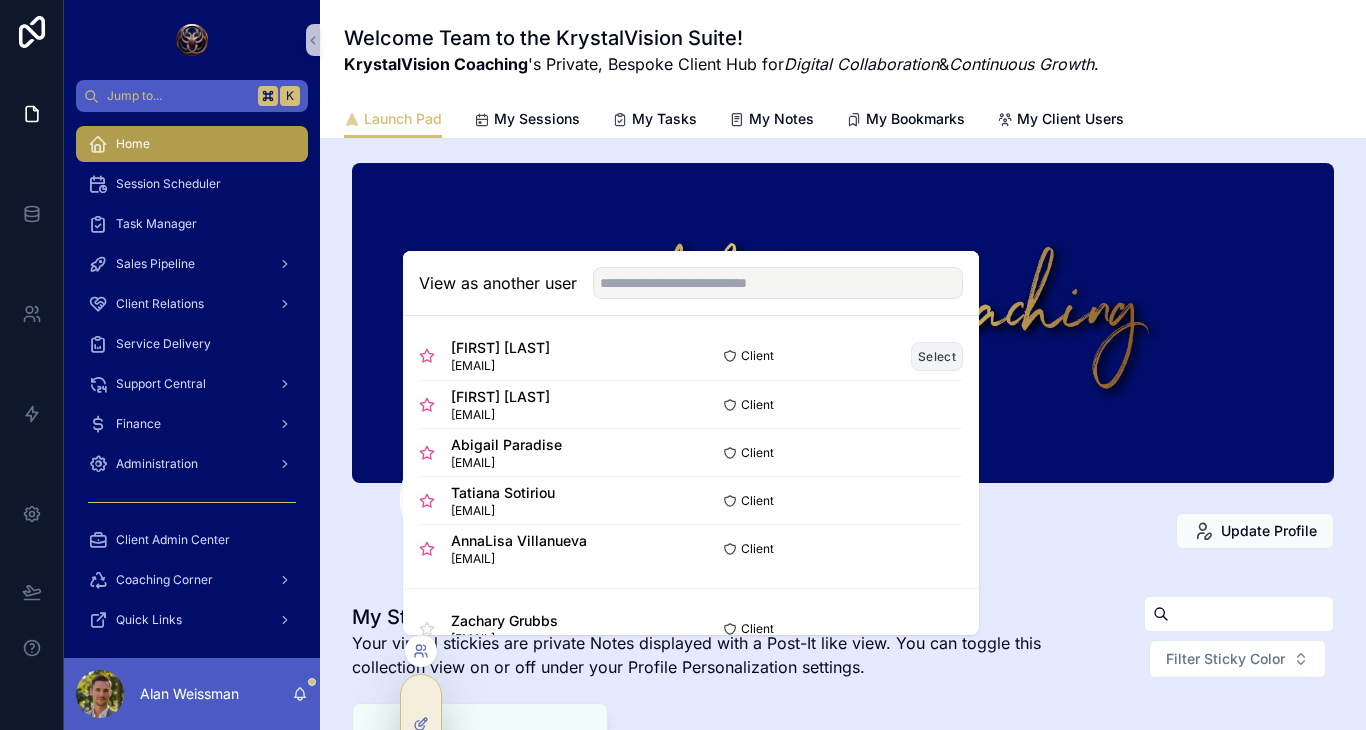 click on "Select" at bounding box center [937, 356] 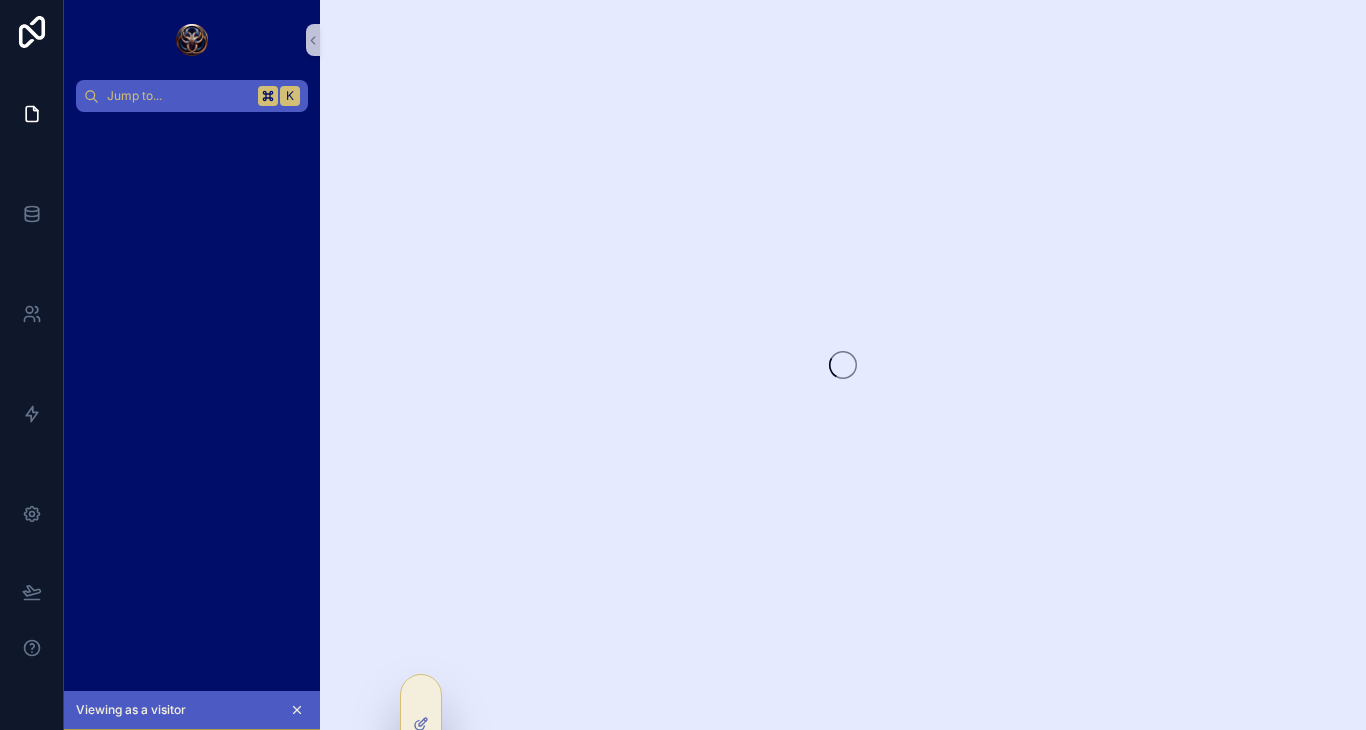 scroll, scrollTop: 0, scrollLeft: 0, axis: both 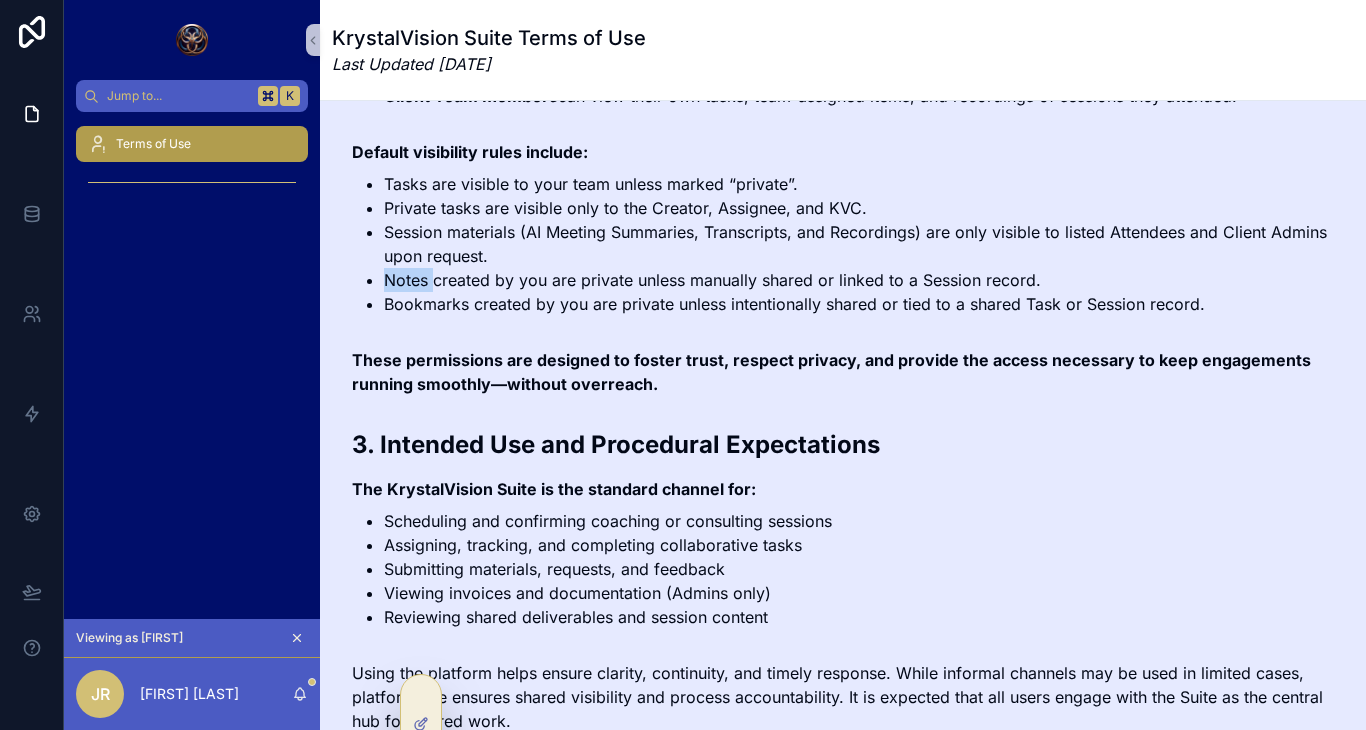 drag, startPoint x: 433, startPoint y: 282, endPoint x: 693, endPoint y: 267, distance: 260.43234 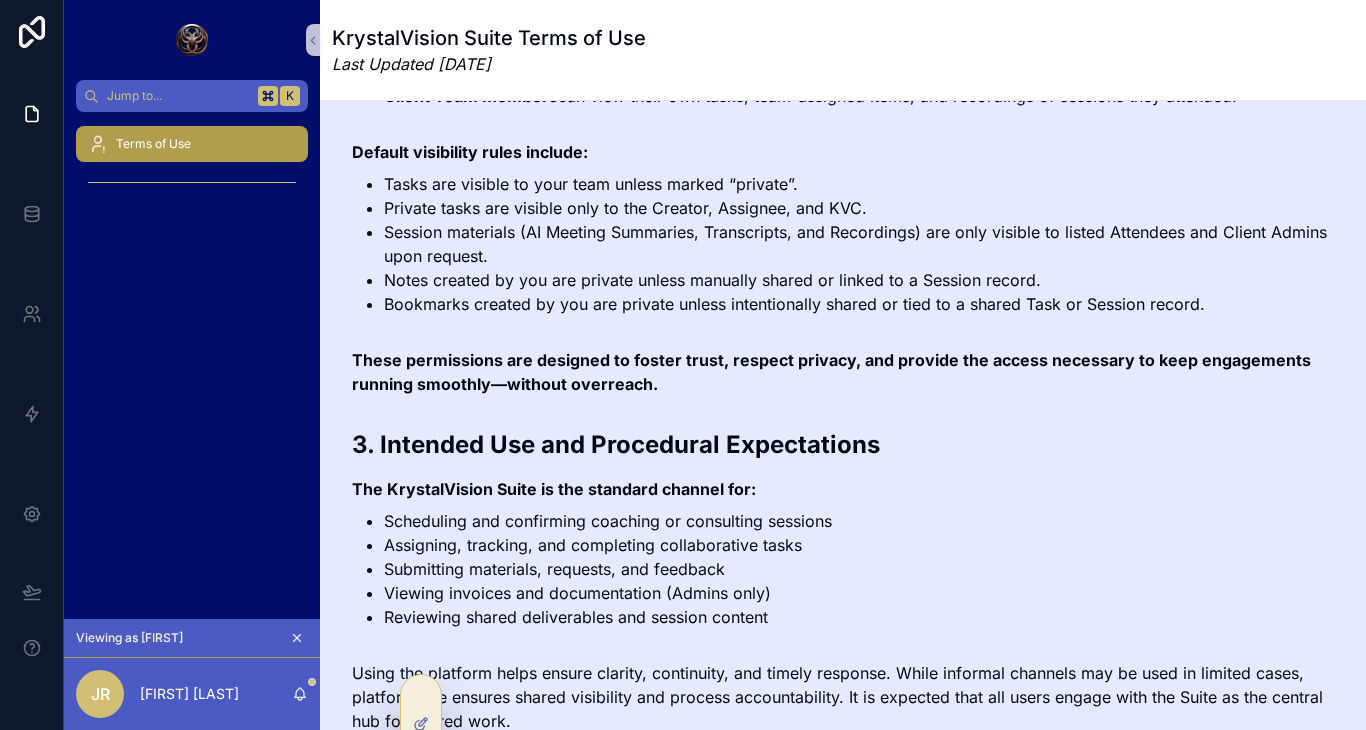 click on "Bookmarks created by you are private unless intentionally shared or tied to a shared Task or Session record." at bounding box center (859, 304) 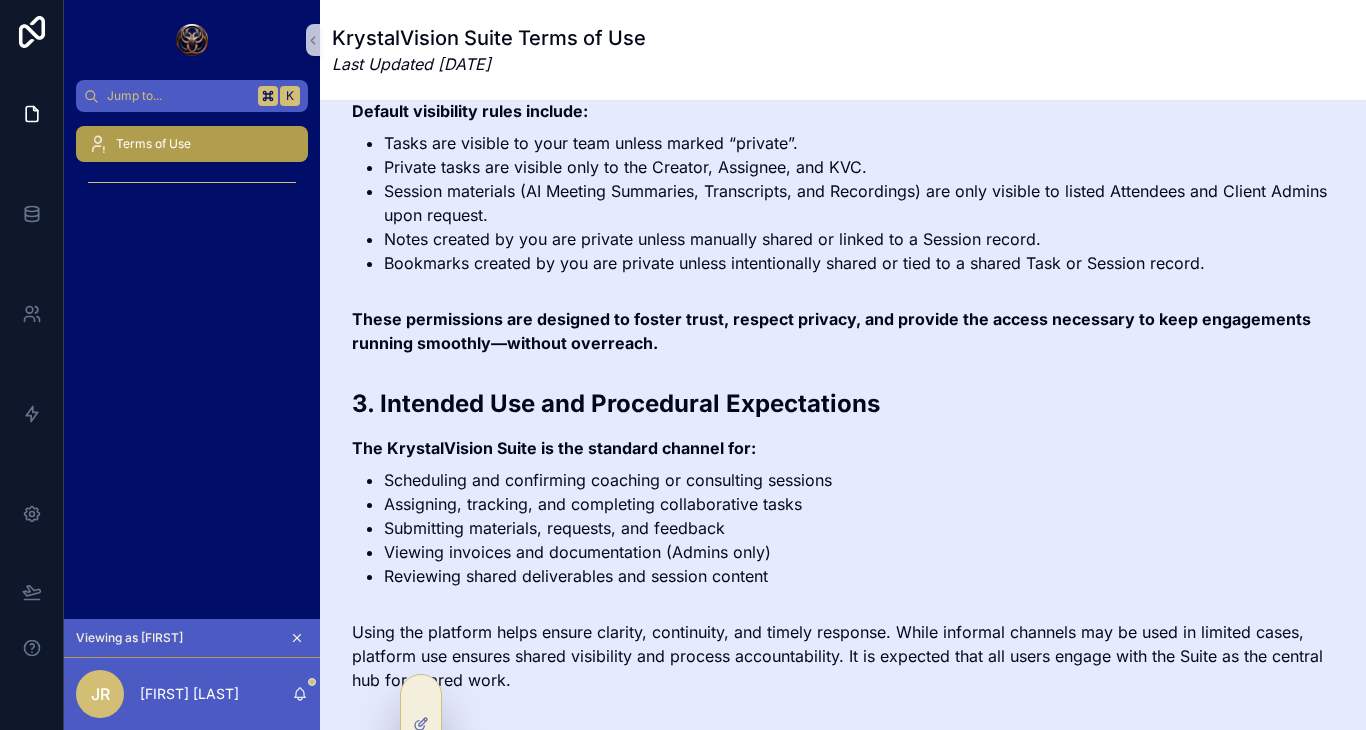 scroll, scrollTop: 1017, scrollLeft: 0, axis: vertical 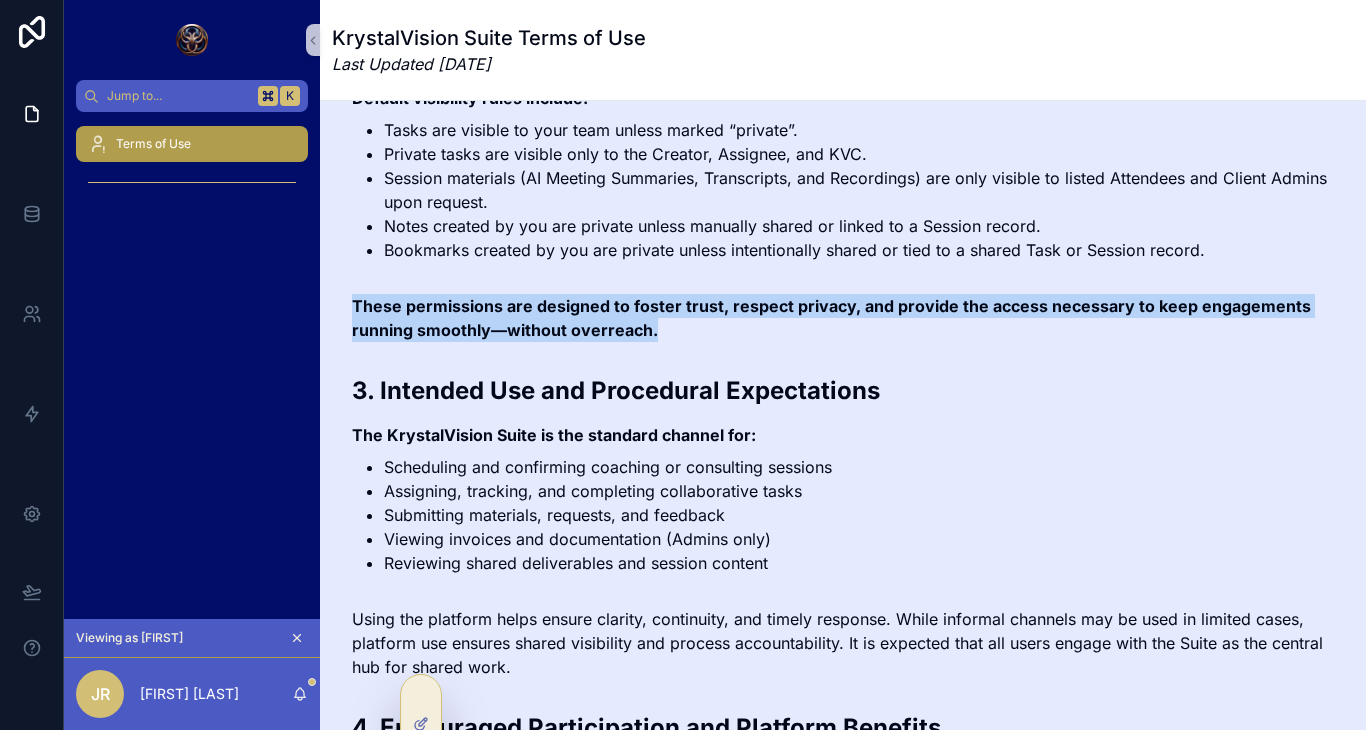 drag, startPoint x: 679, startPoint y: 330, endPoint x: 349, endPoint y: 300, distance: 331.36084 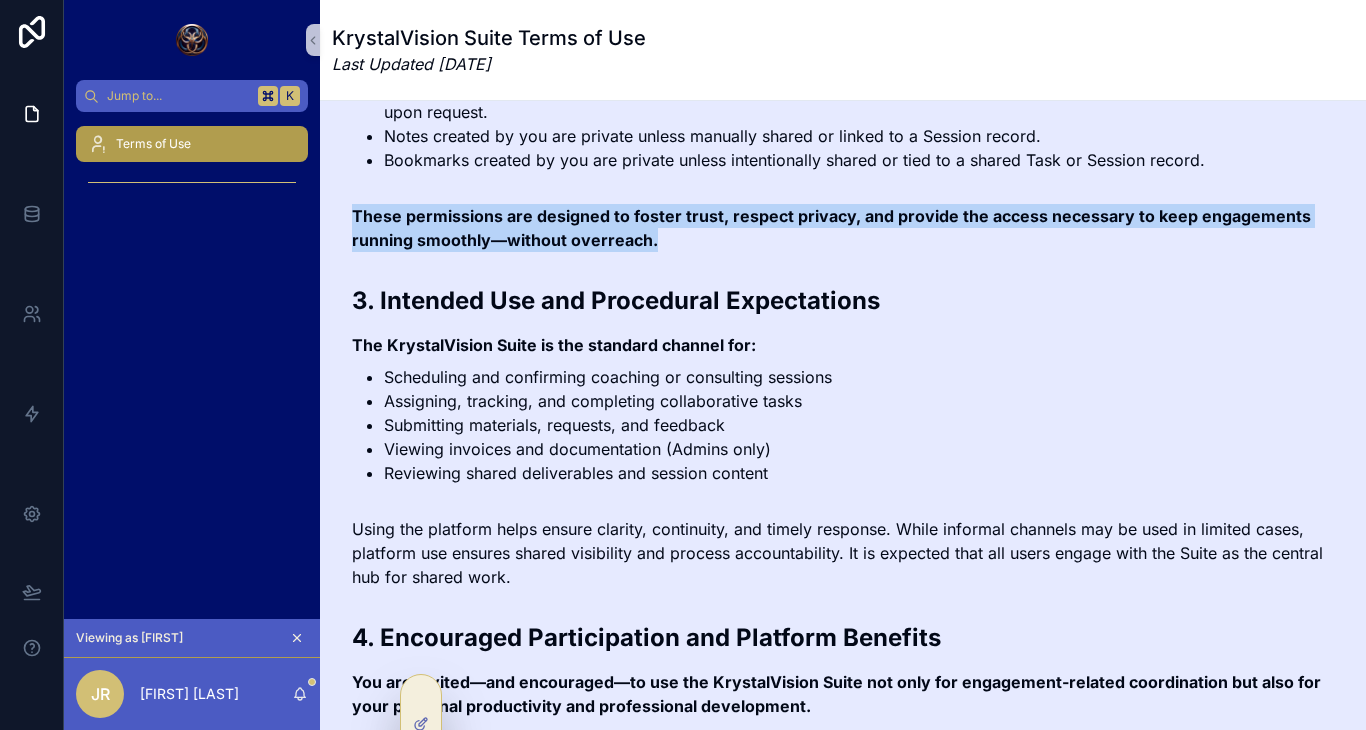scroll, scrollTop: 1121, scrollLeft: 0, axis: vertical 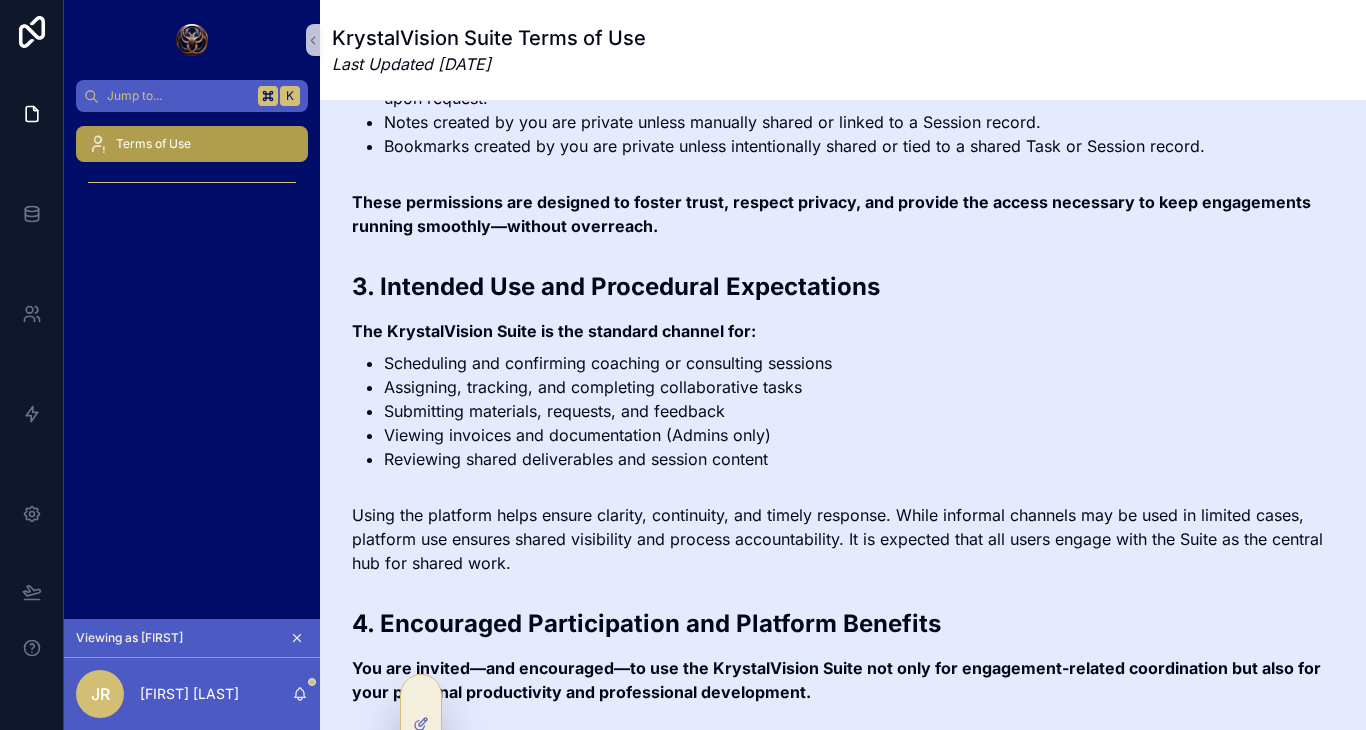 click on "3. Intended Use and Procedural Expectations" at bounding box center (843, 286) 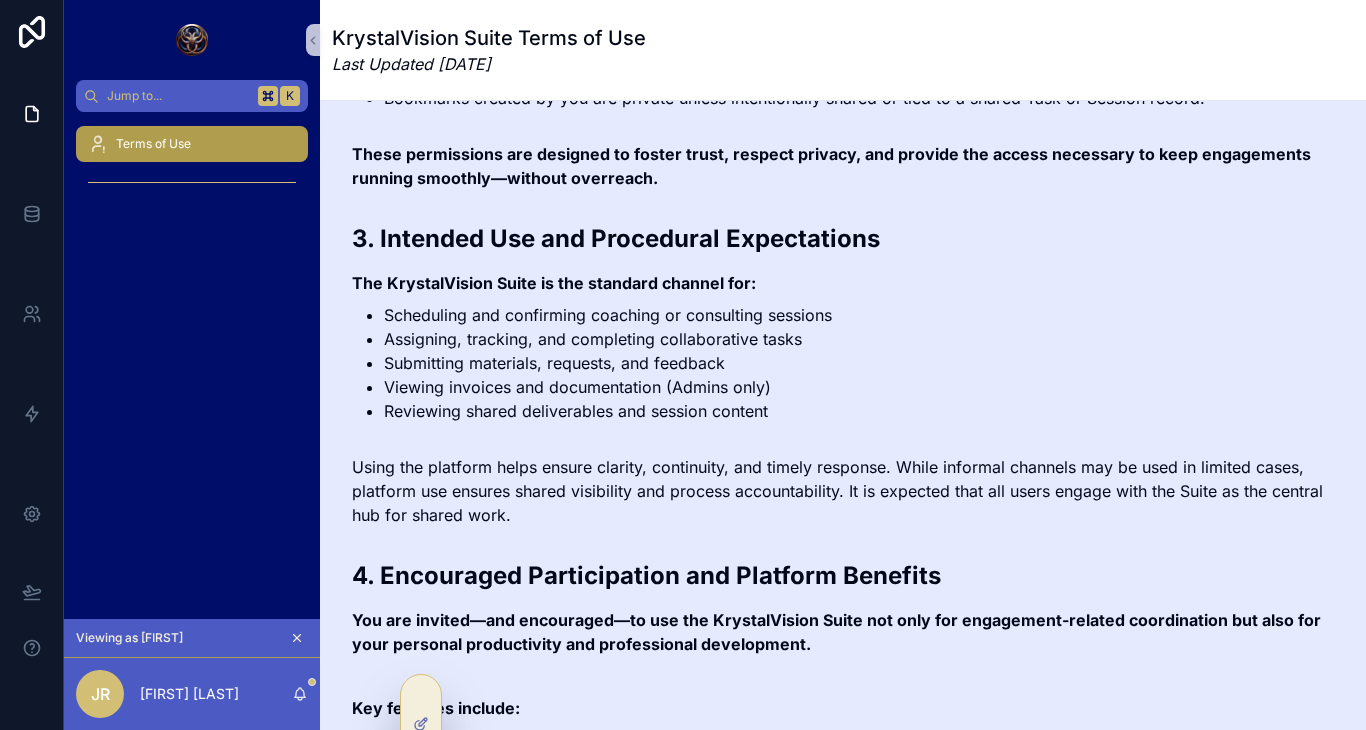 scroll, scrollTop: 1171, scrollLeft: 0, axis: vertical 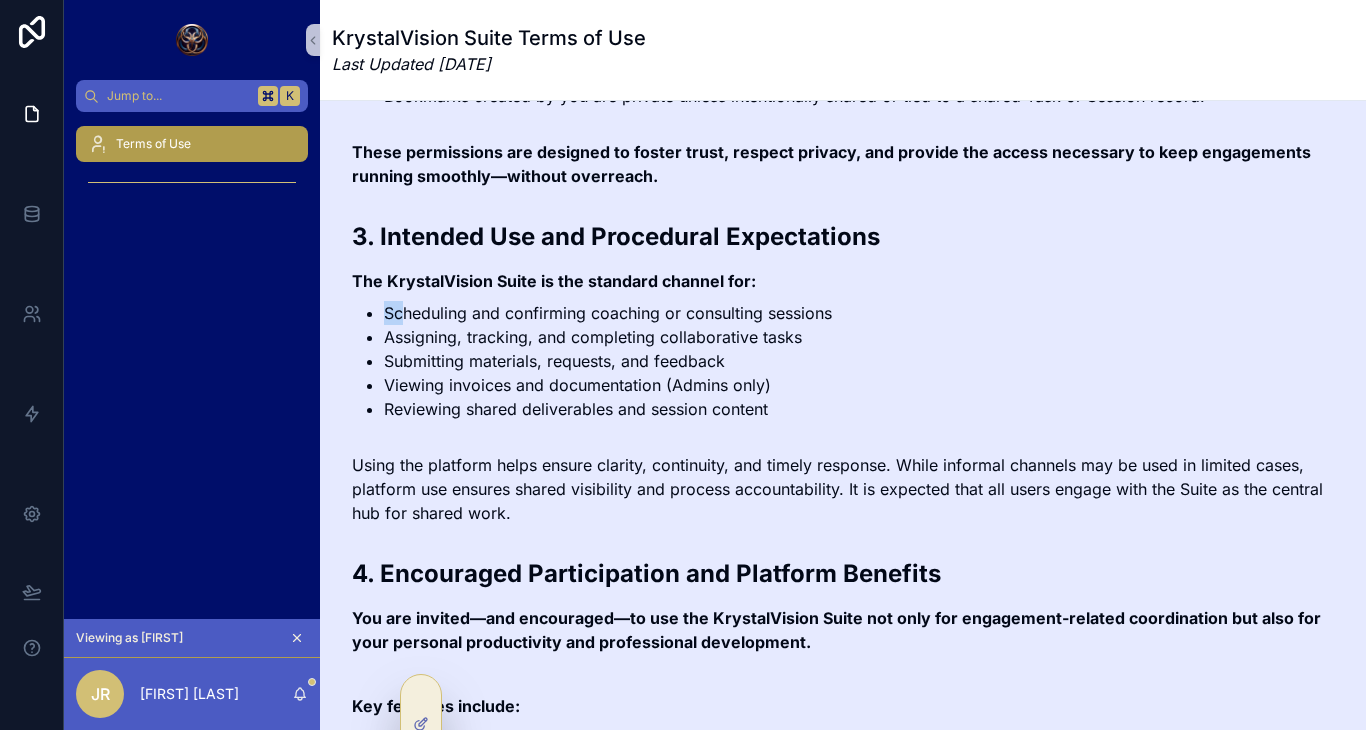 drag, startPoint x: 403, startPoint y: 314, endPoint x: 801, endPoint y: 415, distance: 410.6154 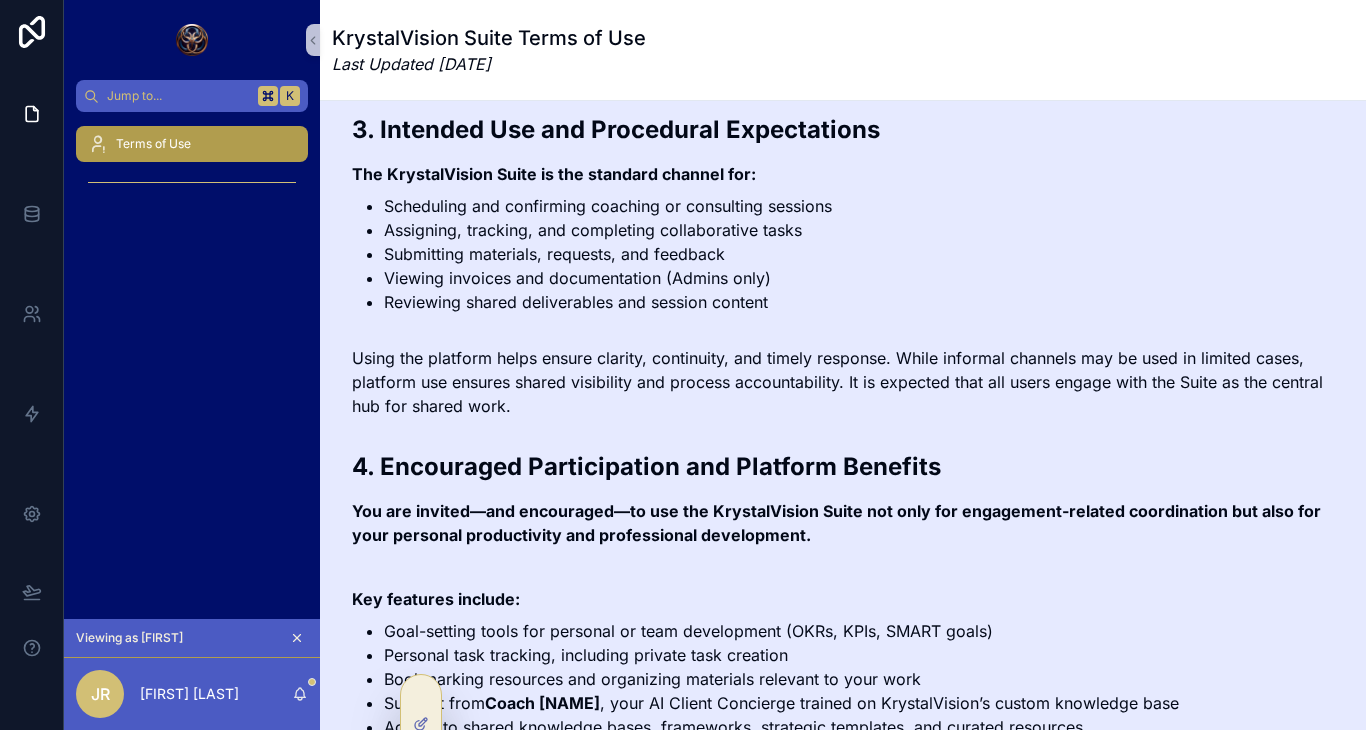 scroll, scrollTop: 1302, scrollLeft: 0, axis: vertical 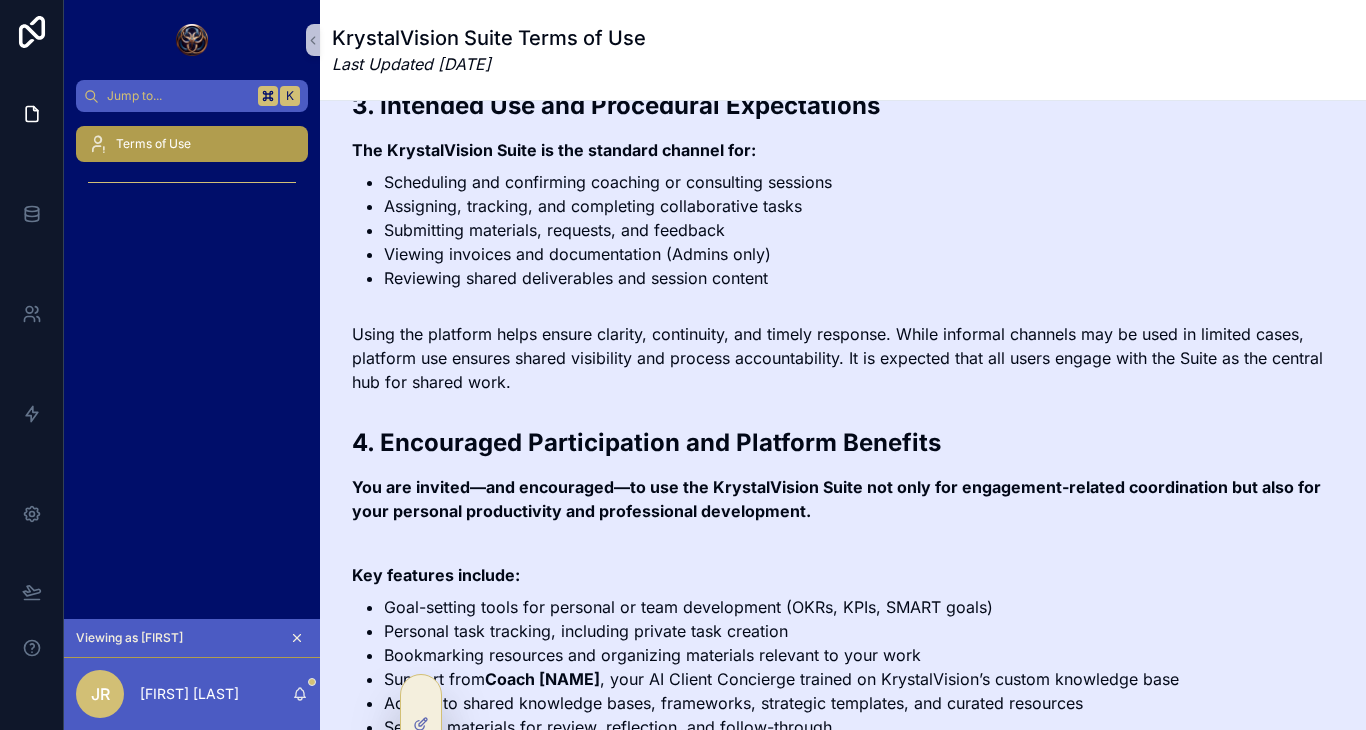 click on "Using the platform helps ensure clarity, continuity, and timely response. While informal channels may be used in limited cases, platform use ensures shared visibility and process accountability. It is expected that all users engage with the Suite as the central hub for shared work." at bounding box center (843, 358) 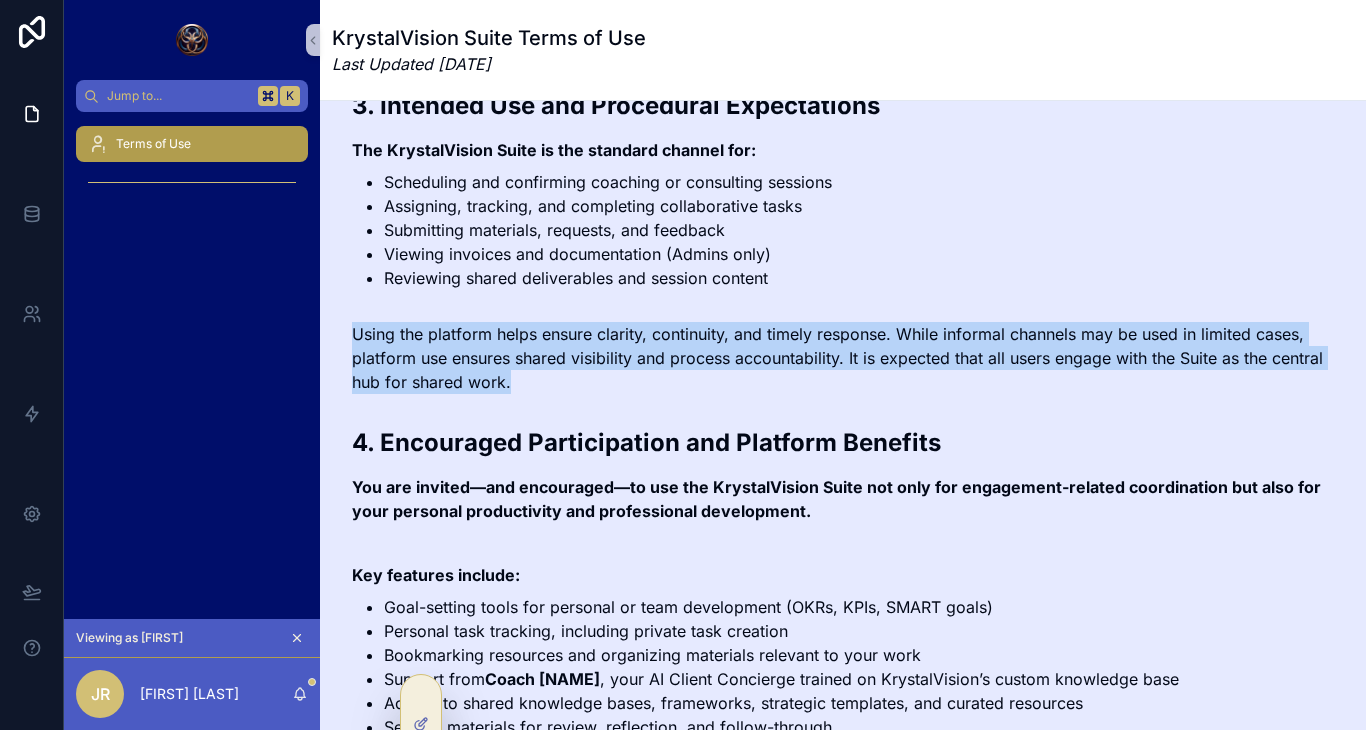drag, startPoint x: 558, startPoint y: 315, endPoint x: 584, endPoint y: 381, distance: 70.93659 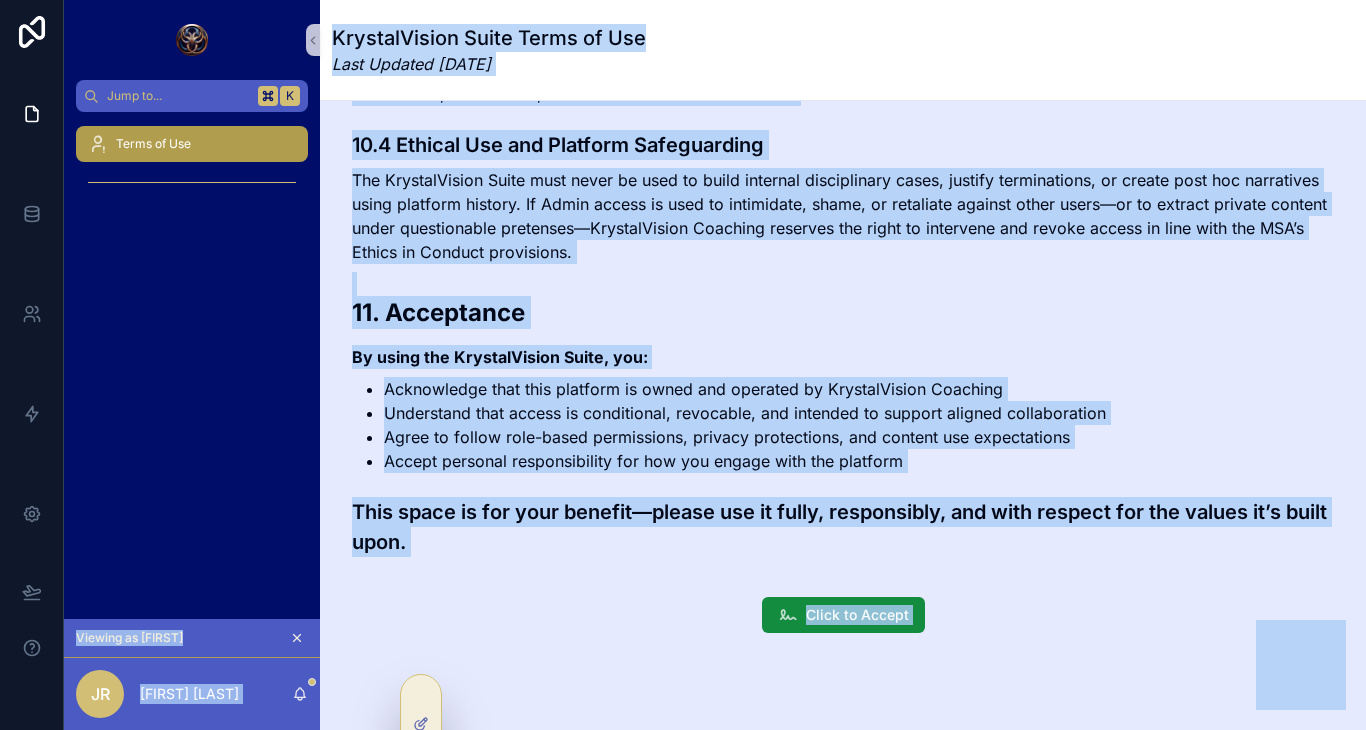 scroll, scrollTop: 4300, scrollLeft: 0, axis: vertical 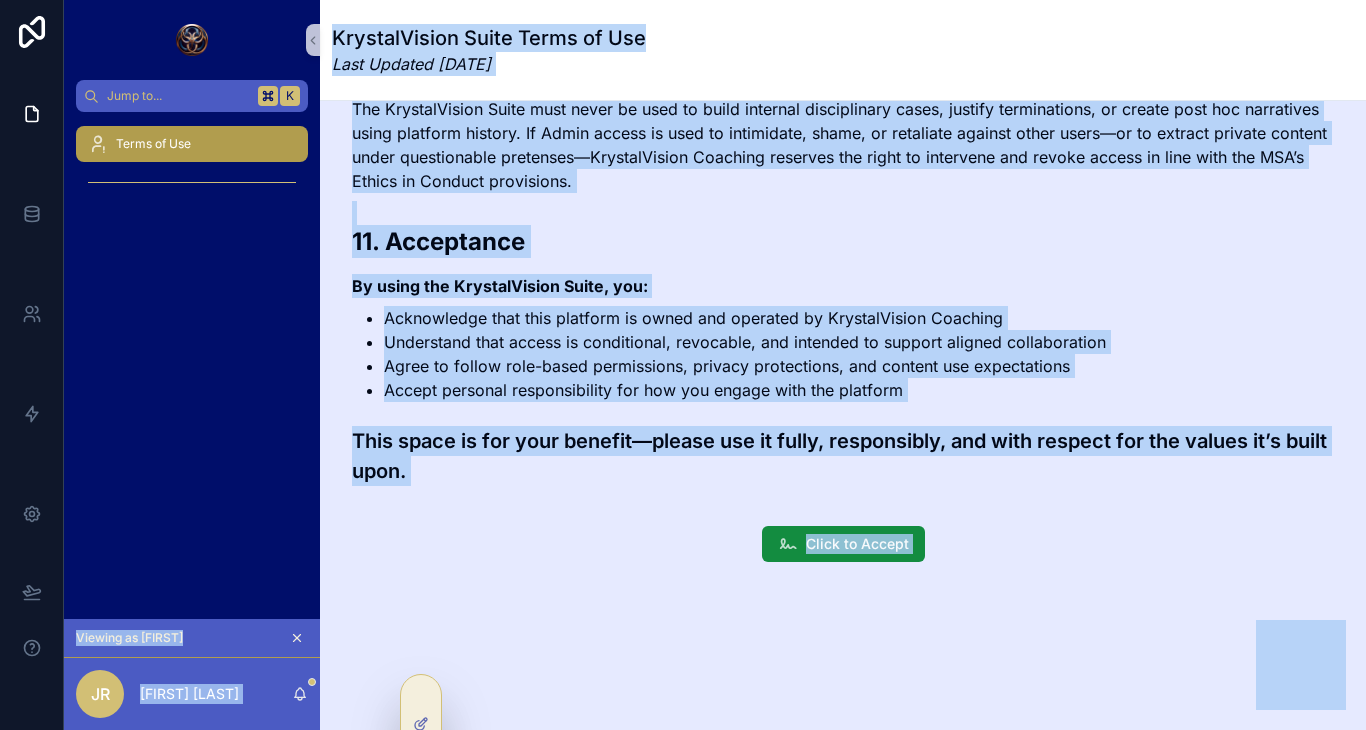 click on "Welcome to the  KrystalVision Suite , the bespoke private collaboration and communication platform provided by  KrystalVision Coaching  (“KVC”). This secure digital workspace is designed to support clarity, balance, and success through structured access to productivity tools, business resources, and support systems that elevate your client experience. This platform is not a paid product or entitlement—it is a high-integrity resource provided at no cost to you by KrystalVision Coaching to support your productivity, accountability, and business growth. Use of the Suite is a privilege extended to all clients, contingent on your acceptance of the following Terms of Use (“Terms”), which apply to all users, including Client Admins and Client Team Members.
These Terms supplement your organization’s  Master Service Agreement (MSA)  and align with KVC’s published  Privacy Policy  and  Terms of Service . In the event of conflict, the MSA takes precedence.
1. Purpose and Scope
Client Admins" at bounding box center (843, -1781) 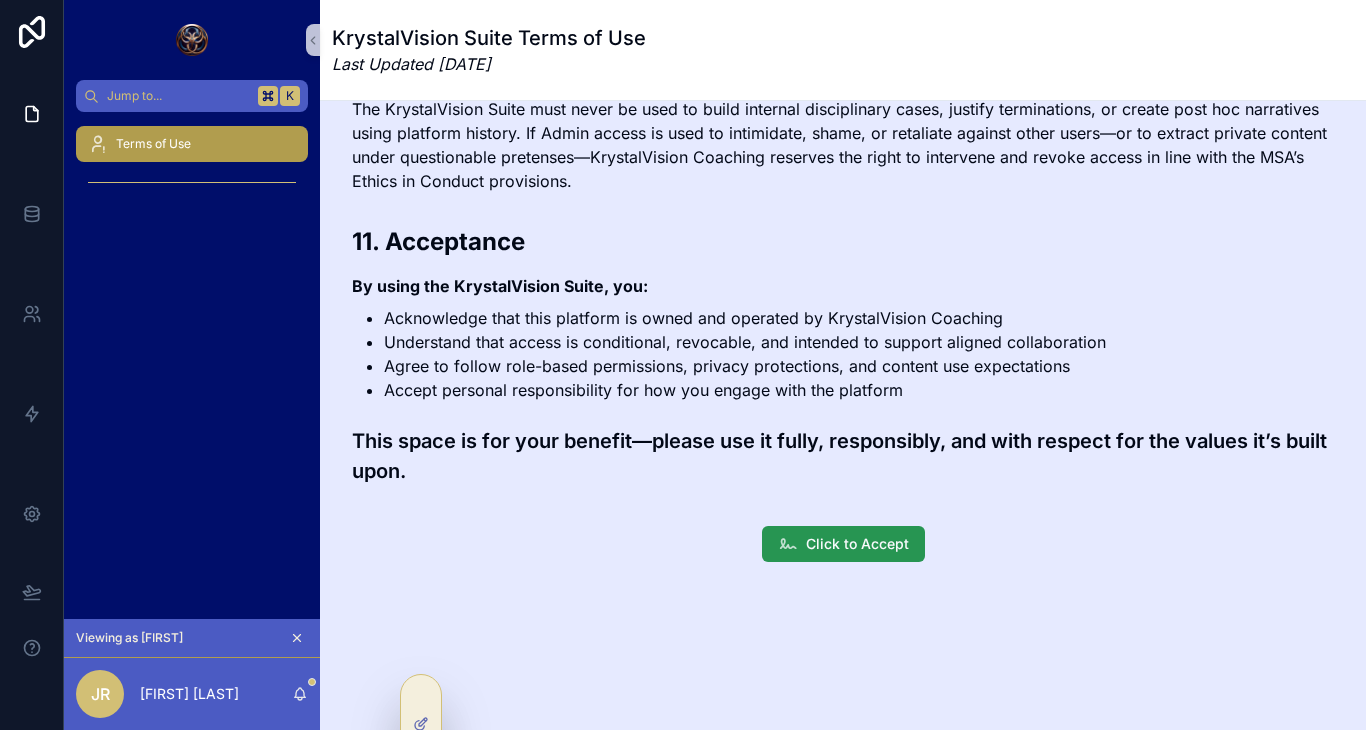 click on "Click to Accept" at bounding box center (843, 544) 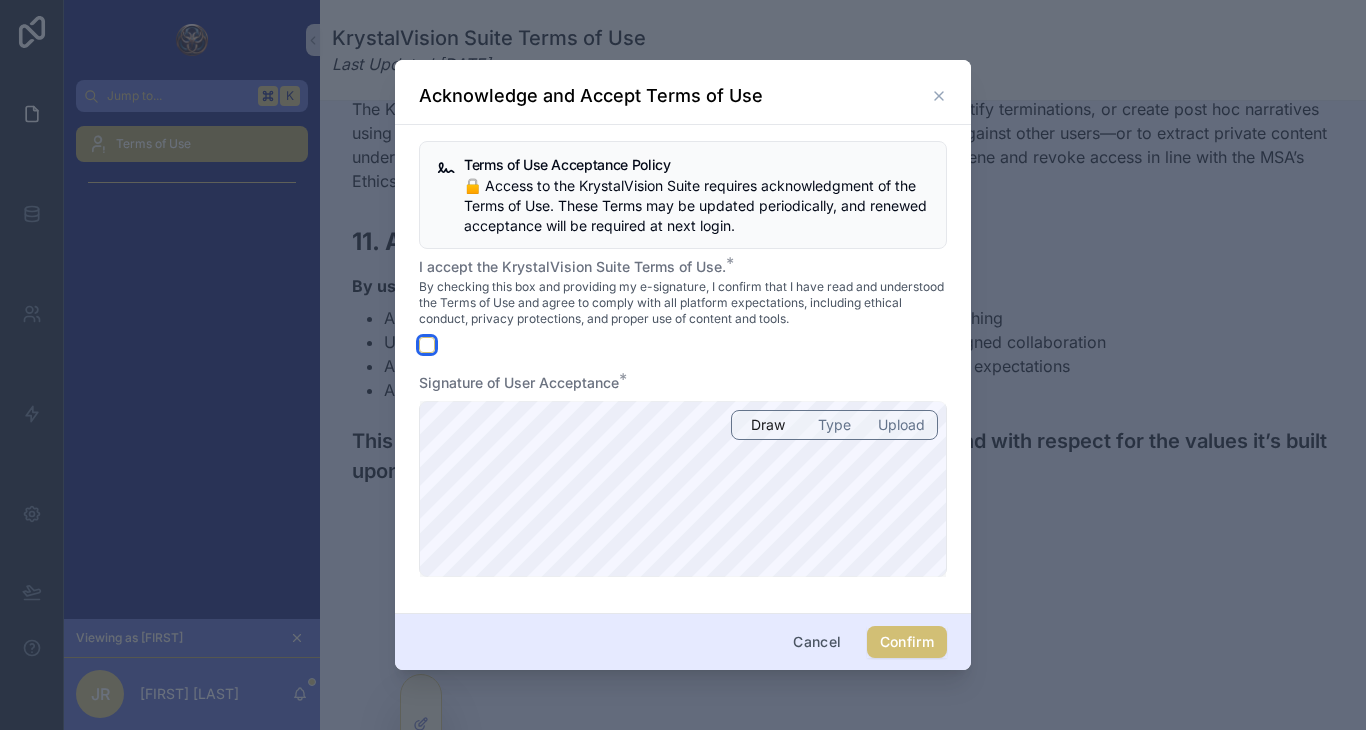 click at bounding box center [427, 345] 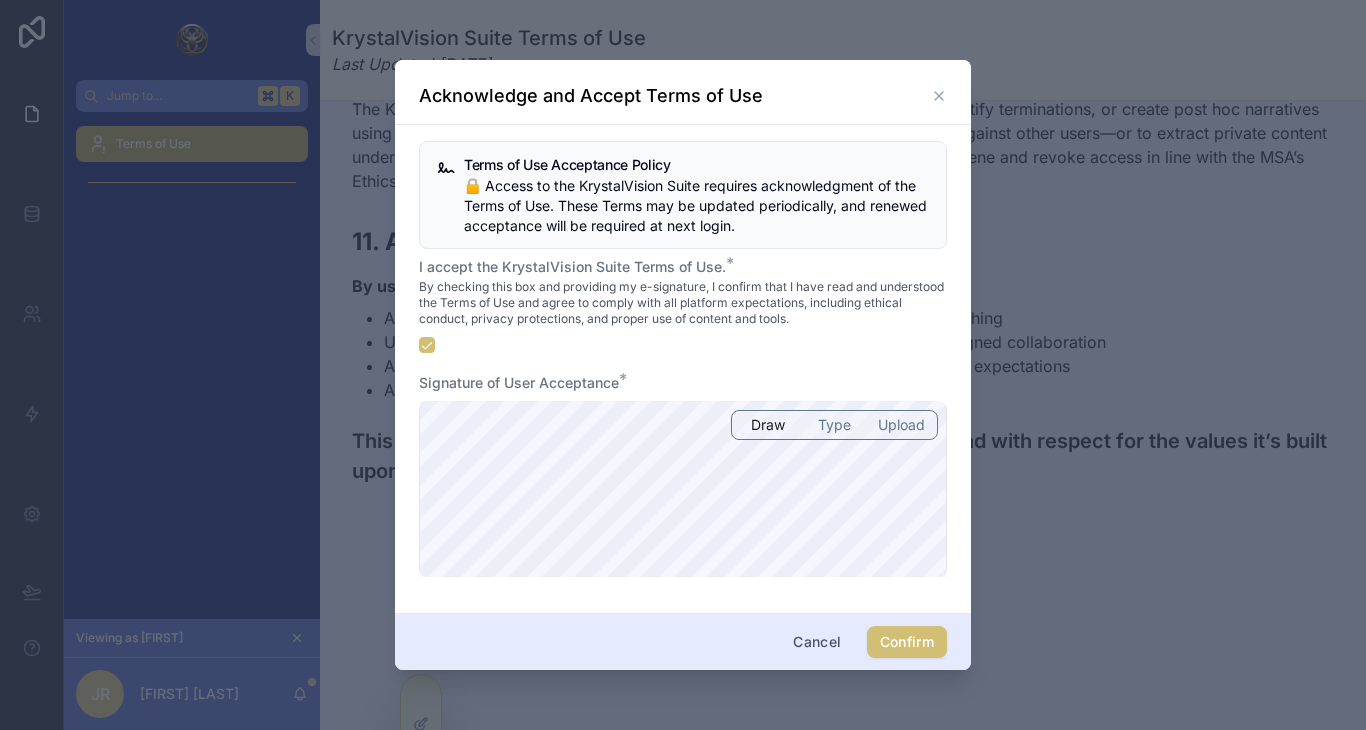 click on "Type" at bounding box center (834, 425) 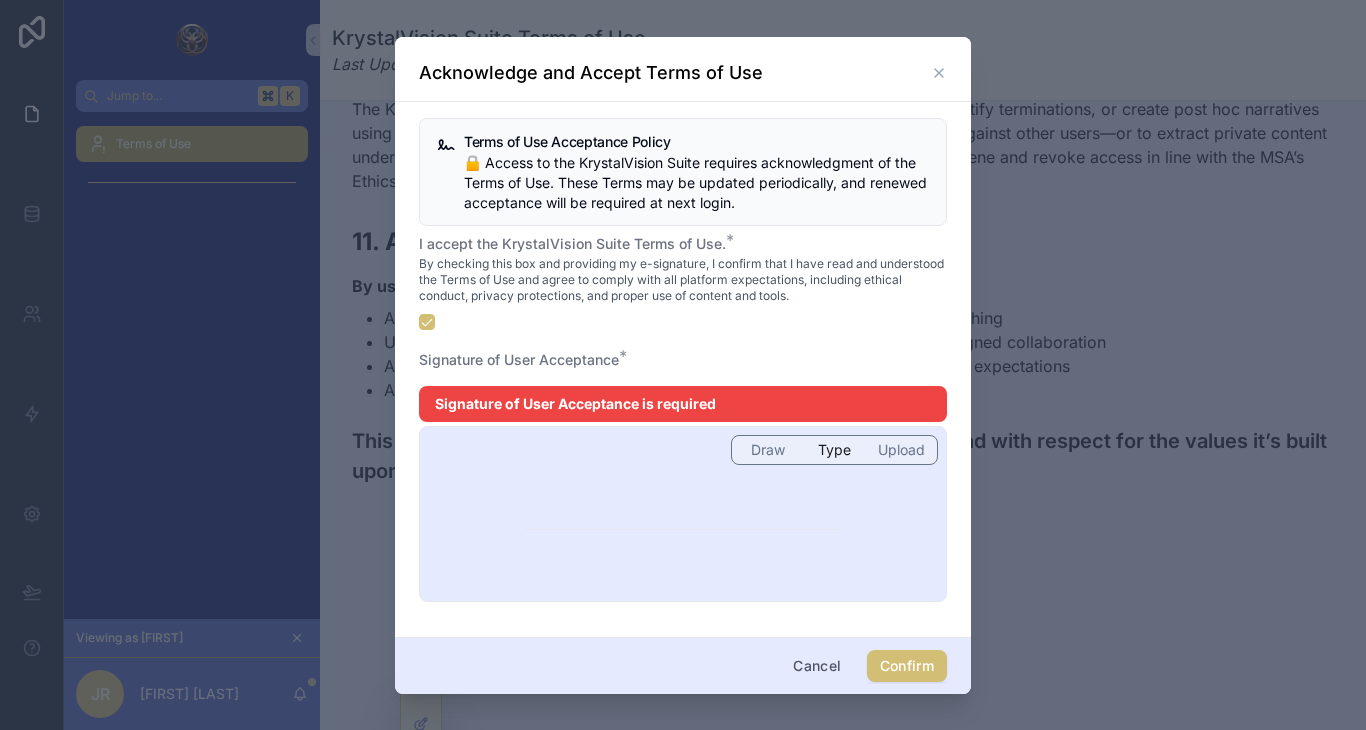 click on "Draw" at bounding box center [768, 450] 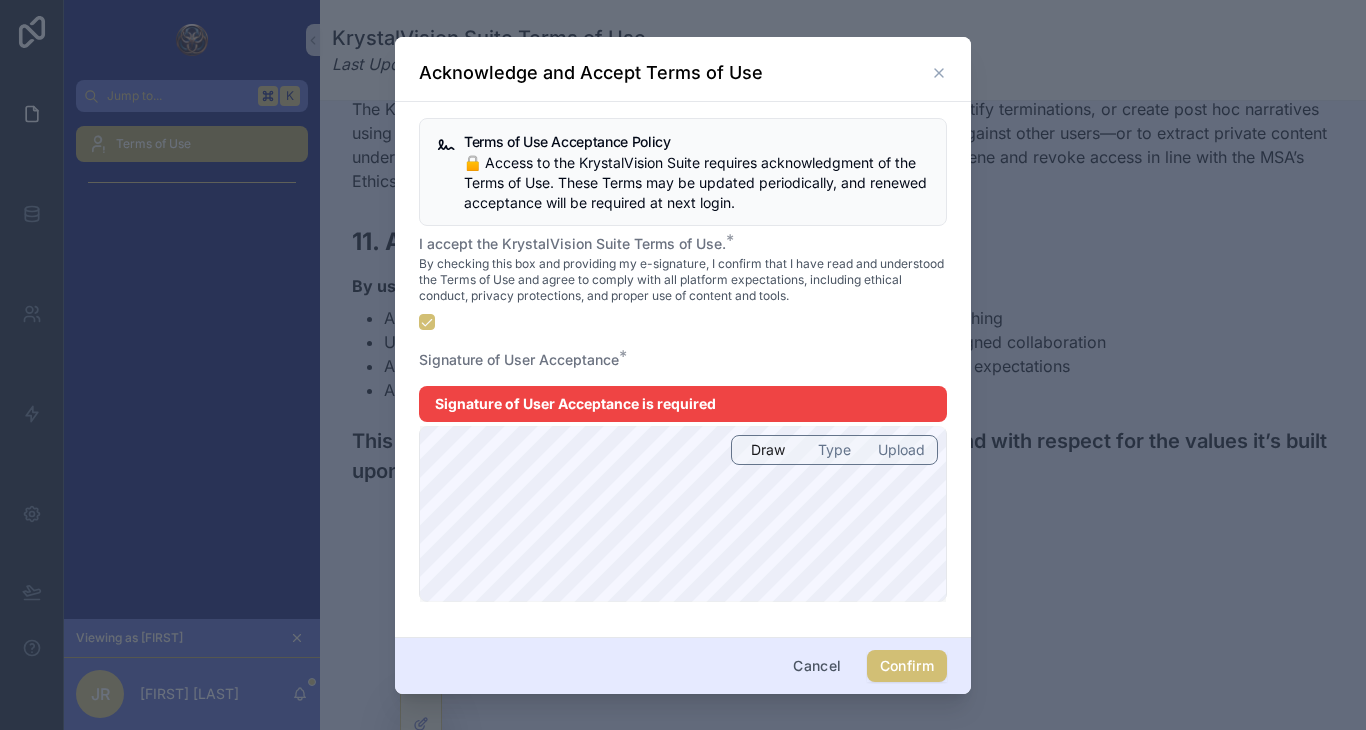 click on "Type" at bounding box center (834, 450) 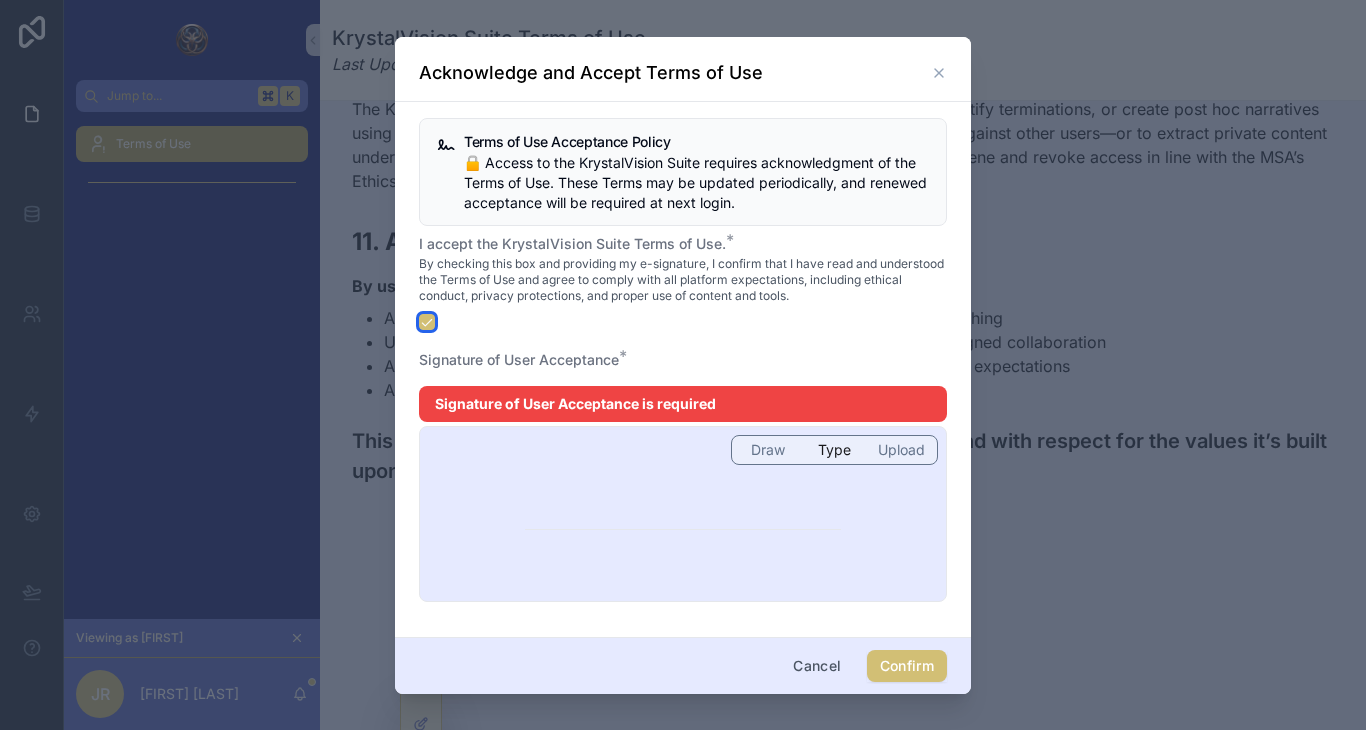click at bounding box center [427, 322] 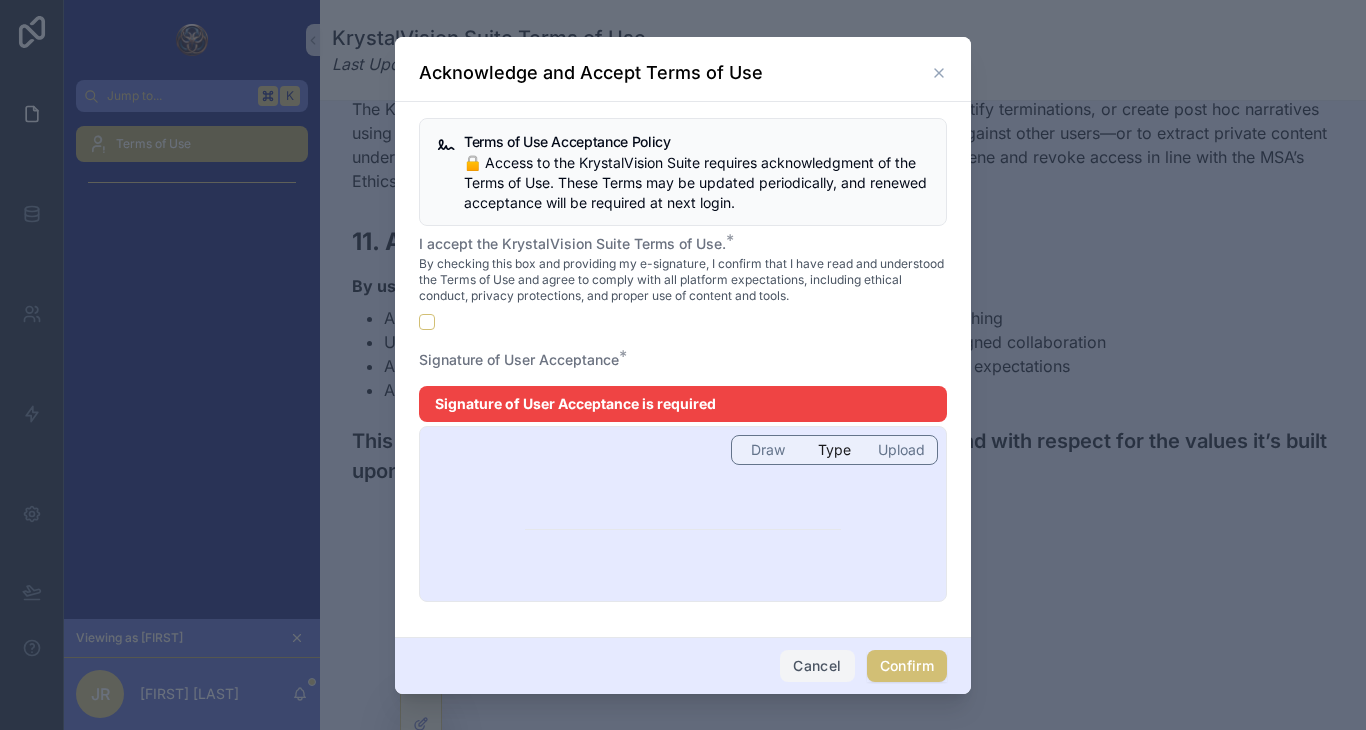 click on "Cancel" at bounding box center [817, 666] 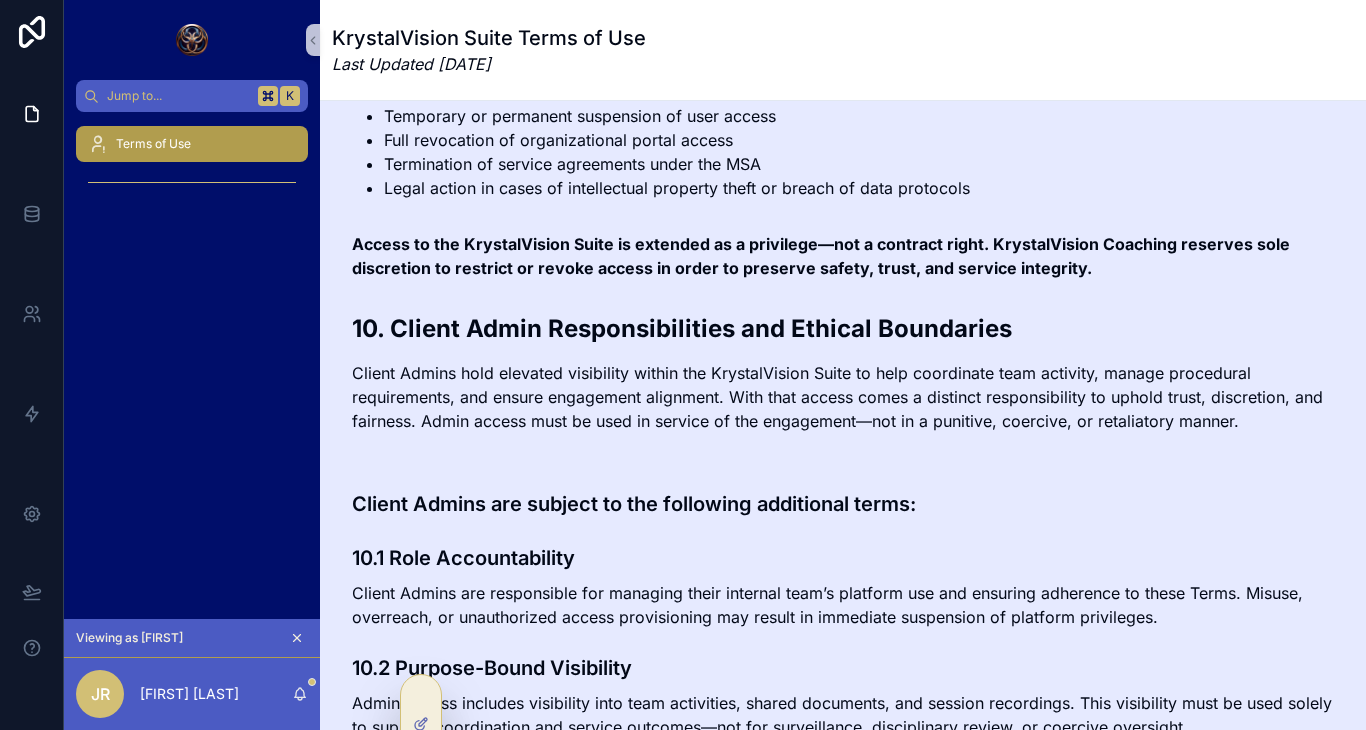 drag, startPoint x: 477, startPoint y: 481, endPoint x: 384, endPoint y: 93, distance: 398.98996 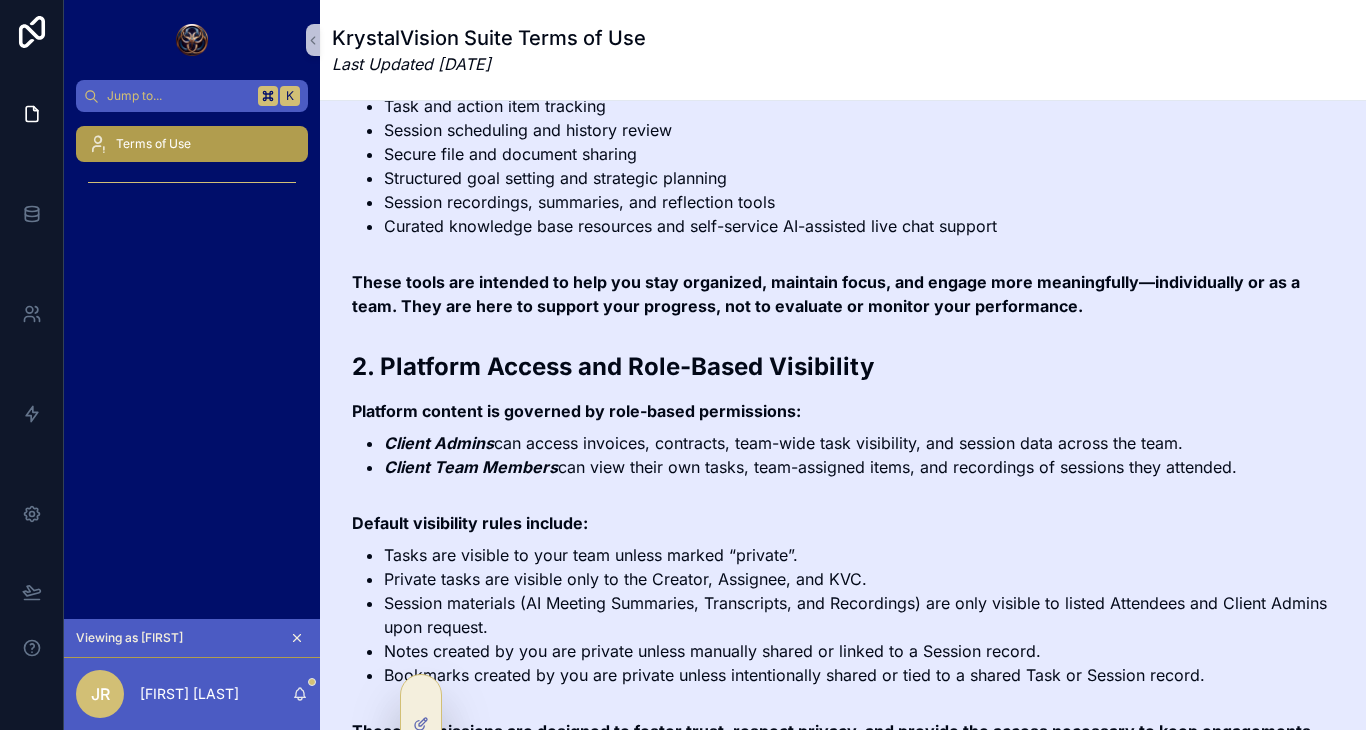 scroll, scrollTop: 0, scrollLeft: 0, axis: both 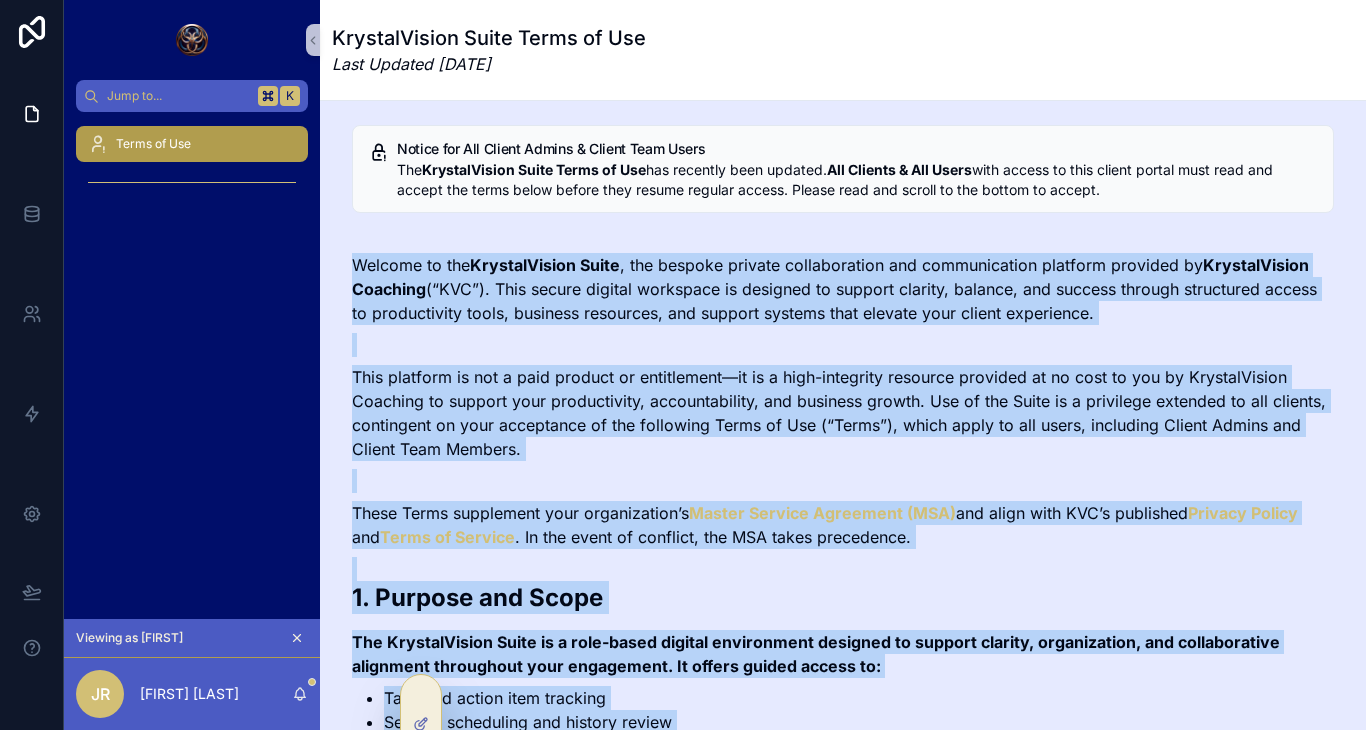 click on "Welcome to the  KrystalVision Suite , the bespoke private collaboration and communication platform provided by  KrystalVision Coaching  (“KVC”). This secure digital workspace is designed to support clarity, balance, and success through structured access to productivity tools, business resources, and support systems that elevate your client experience." at bounding box center (843, 289) 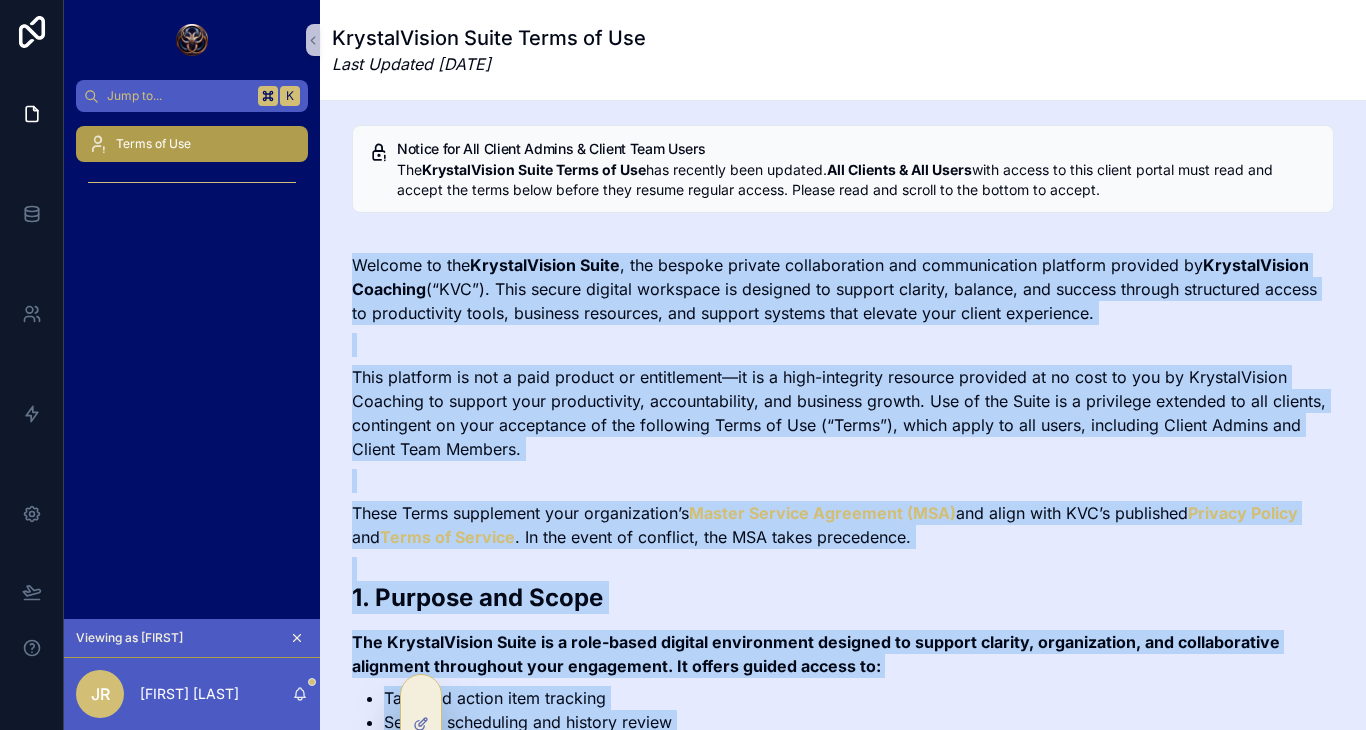 click on "Welcome to the  KrystalVision Suite , the bespoke private collaboration and communication platform provided by  KrystalVision Coaching  (“KVC”). This secure digital workspace is designed to support clarity, balance, and success through structured access to productivity tools, business resources, and support systems that elevate your client experience. This platform is not a paid product or entitlement—it is a high-integrity resource provided at no cost to you by KrystalVision Coaching to support your productivity, accountability, and business growth. Use of the Suite is a privilege extended to all clients, contingent on your acceptance of the following Terms of Use (“Terms”), which apply to all users, including Client Admins and Client Team Members.
These Terms supplement your organization’s  Master Service Agreement (MSA)  and align with KVC’s published  Privacy Policy  and  Terms of Service . In the event of conflict, the MSA takes precedence.
1. Purpose and Scope
Client Admins" at bounding box center [843, 2519] 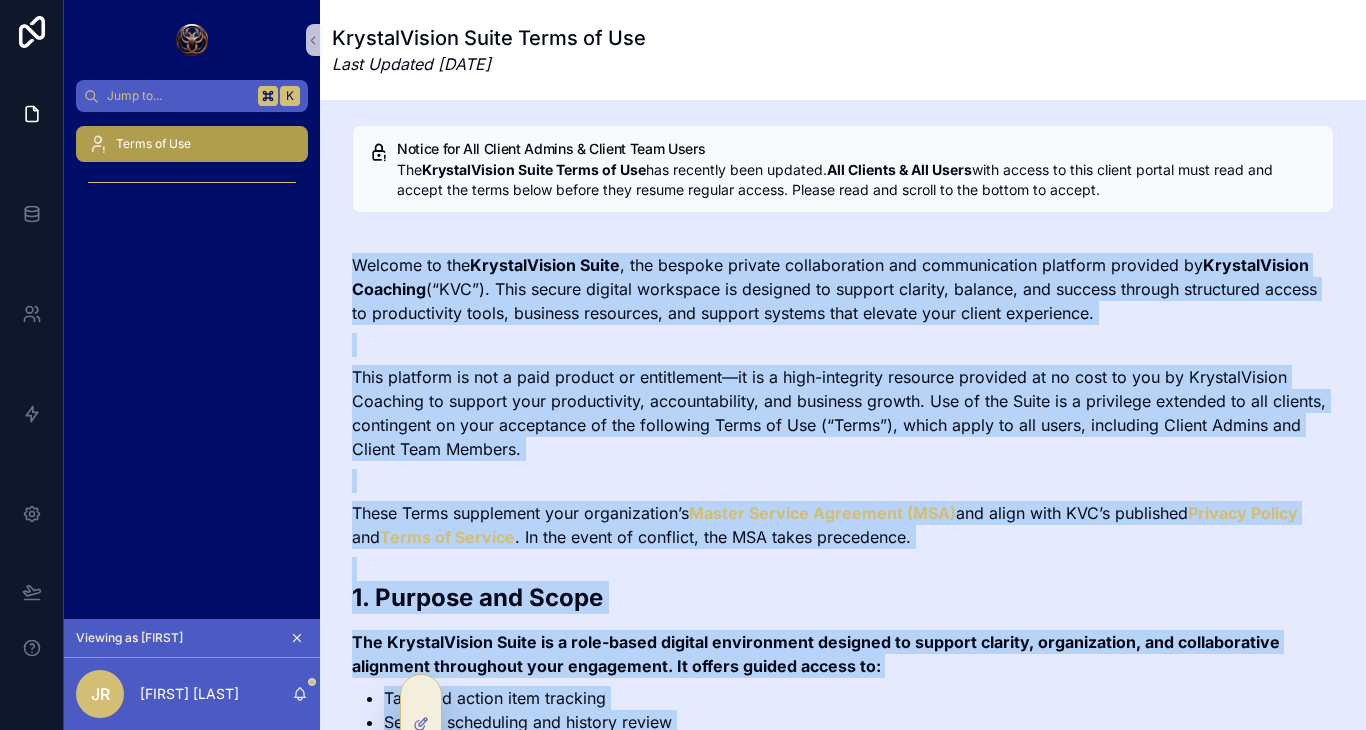 copy on "Welcome to the  KrystalVision Suite , the bespoke private collaboration and communication platform provided by  KrystalVision Coaching  (“KVC”). This secure digital workspace is designed to support clarity, balance, and success through structured access to productivity tools, business resources, and support systems that elevate your client experience. This platform is not a paid product or entitlement—it is a high-integrity resource provided at no cost to you by KrystalVision Coaching to support your productivity, accountability, and business growth. Use of the Suite is a privilege extended to all clients, contingent on your acceptance of the following Terms of Use (“Terms”), which apply to all users, including Client Admins and Client Team Members.
These Terms supplement your organization’s  Master Service Agreement (MSA)  and align with KVC’s published  Privacy Policy  and  Terms of Service . In the event of conflict, the MSA takes precedence.
1. Purpose and Scope The KrystalVision Suite is a role-ba..." 